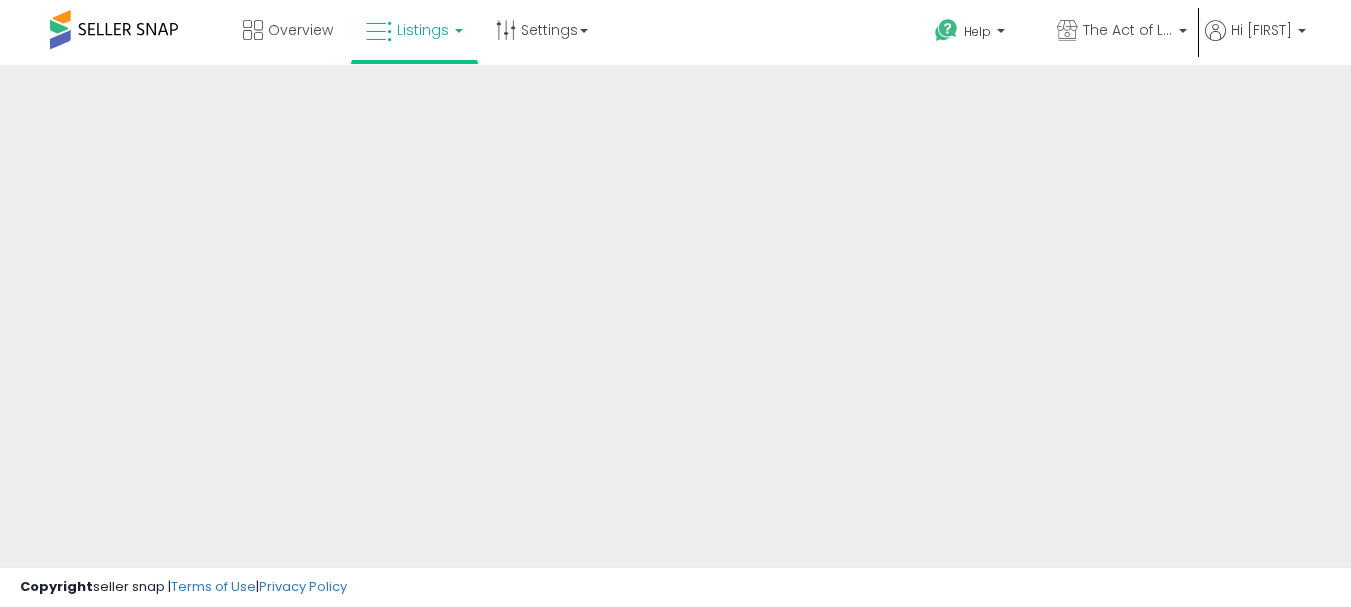 scroll, scrollTop: 0, scrollLeft: 0, axis: both 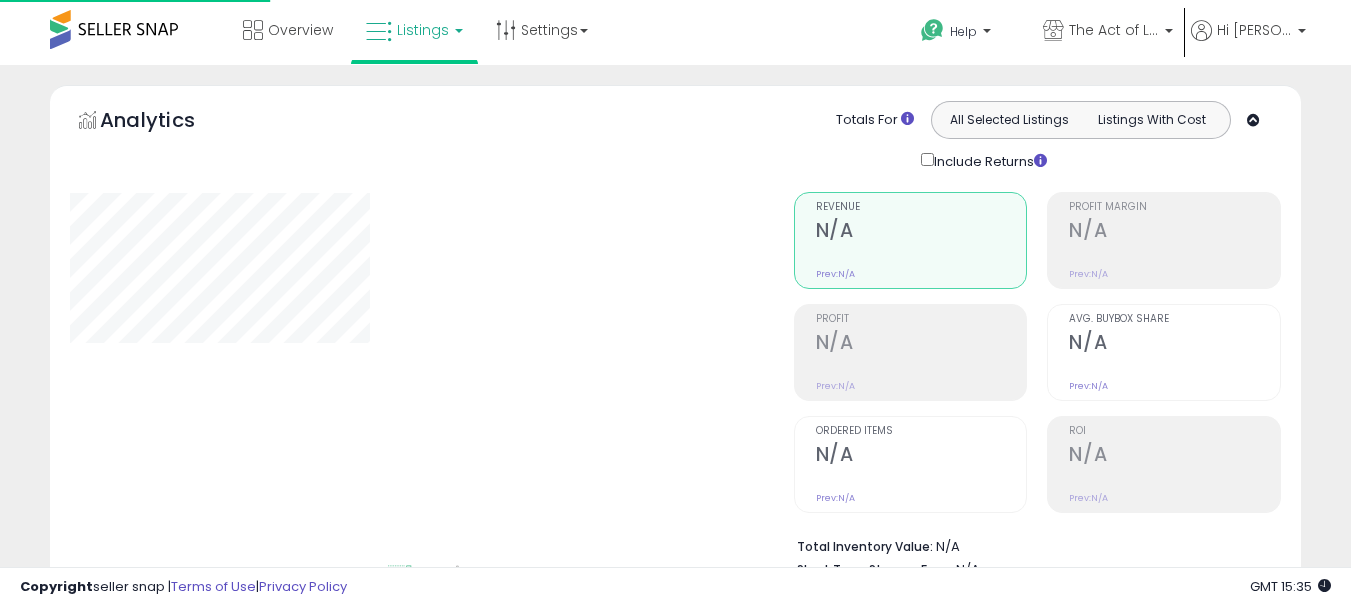 type on "**********" 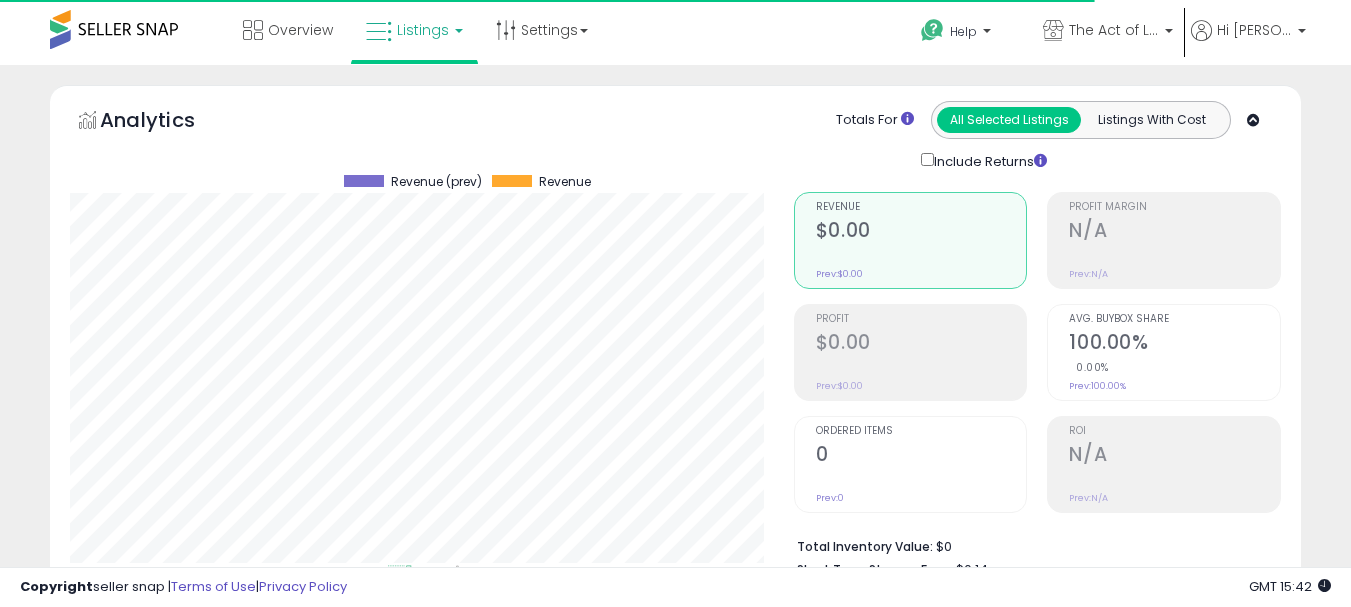 scroll, scrollTop: 0, scrollLeft: 0, axis: both 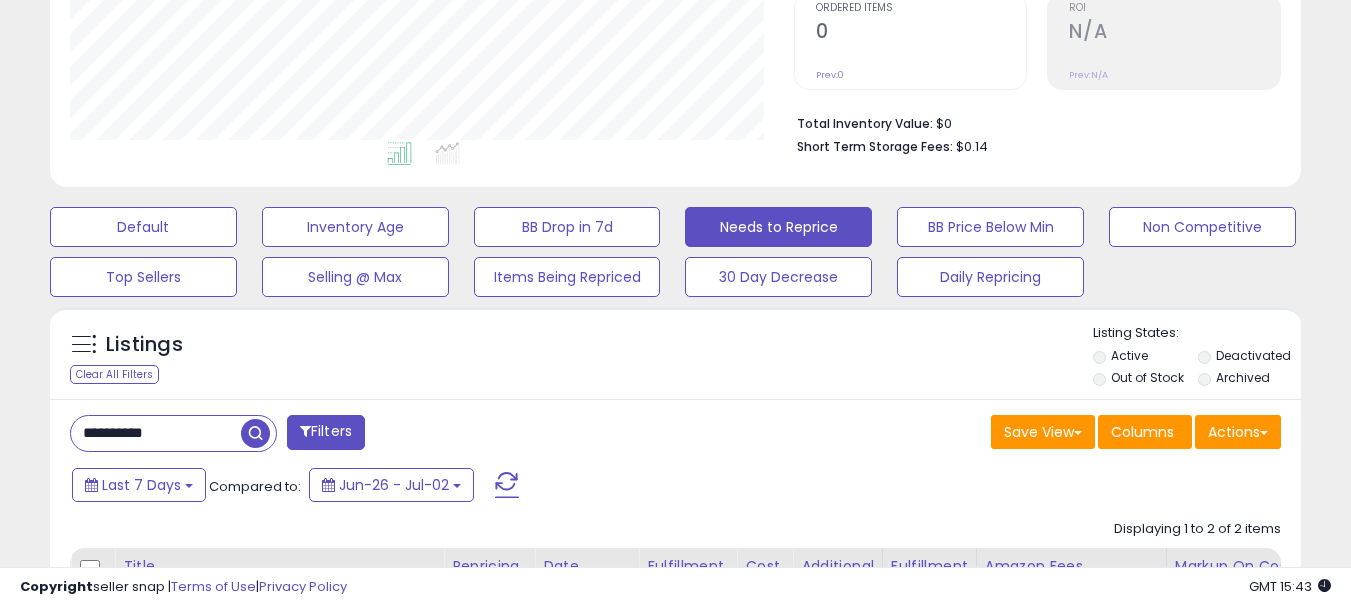 click on "**********" at bounding box center (156, 433) 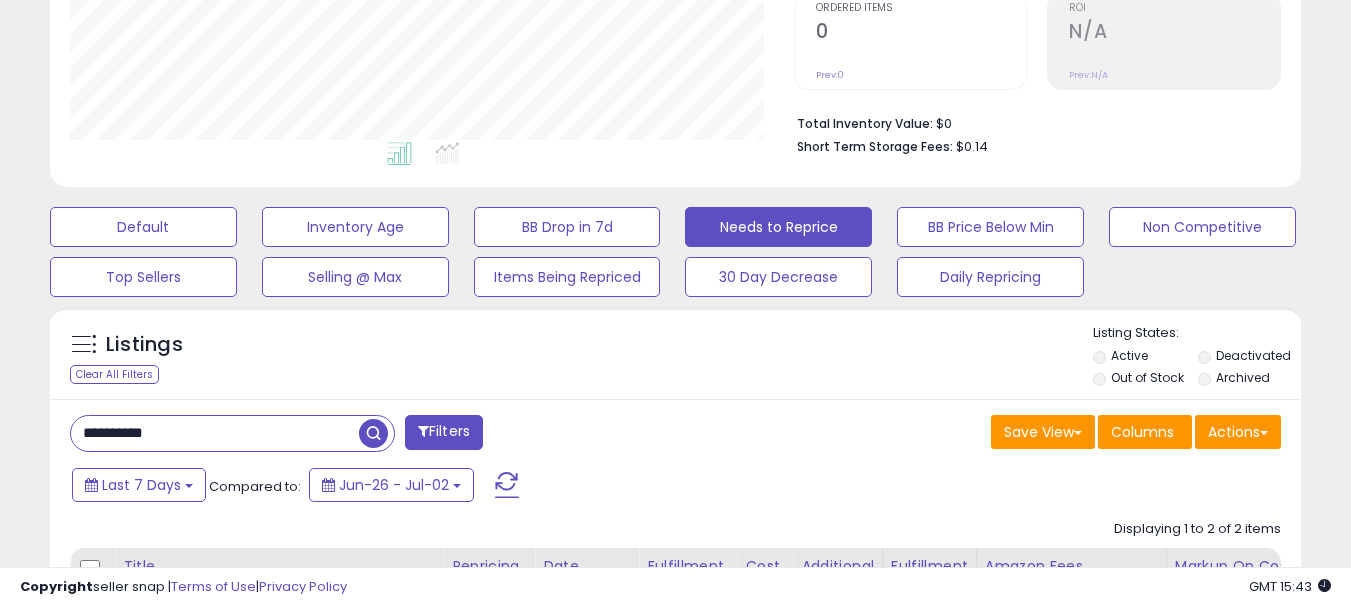 click on "**********" at bounding box center (215, 433) 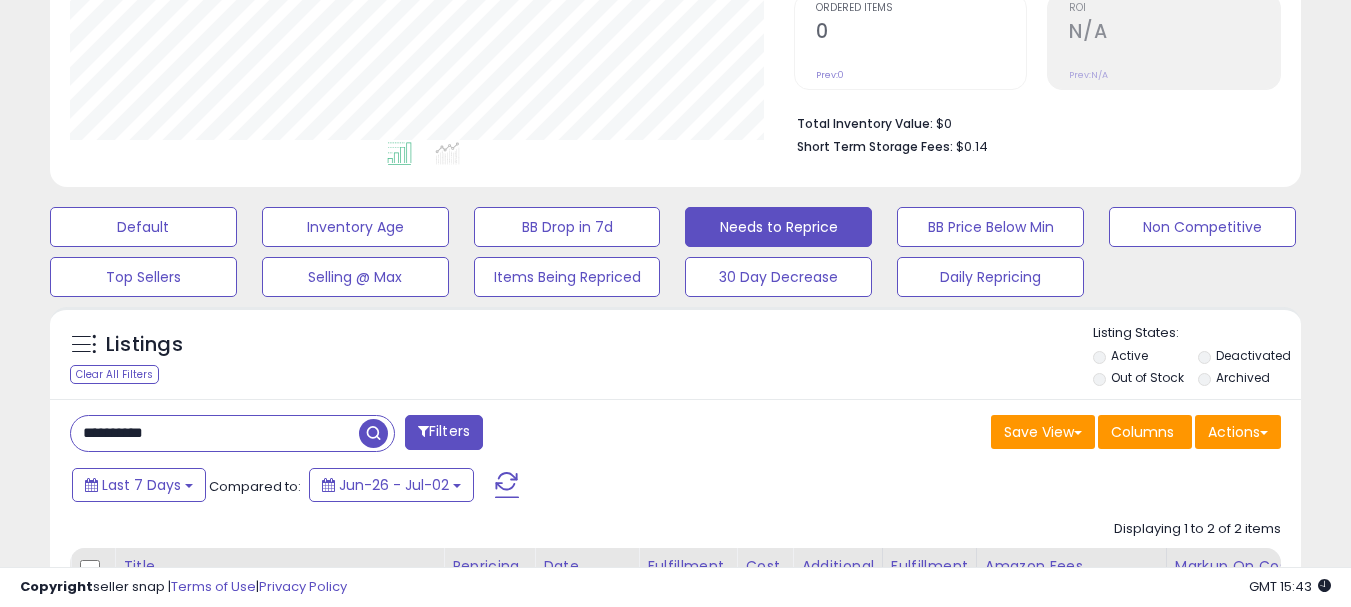 type on "**********" 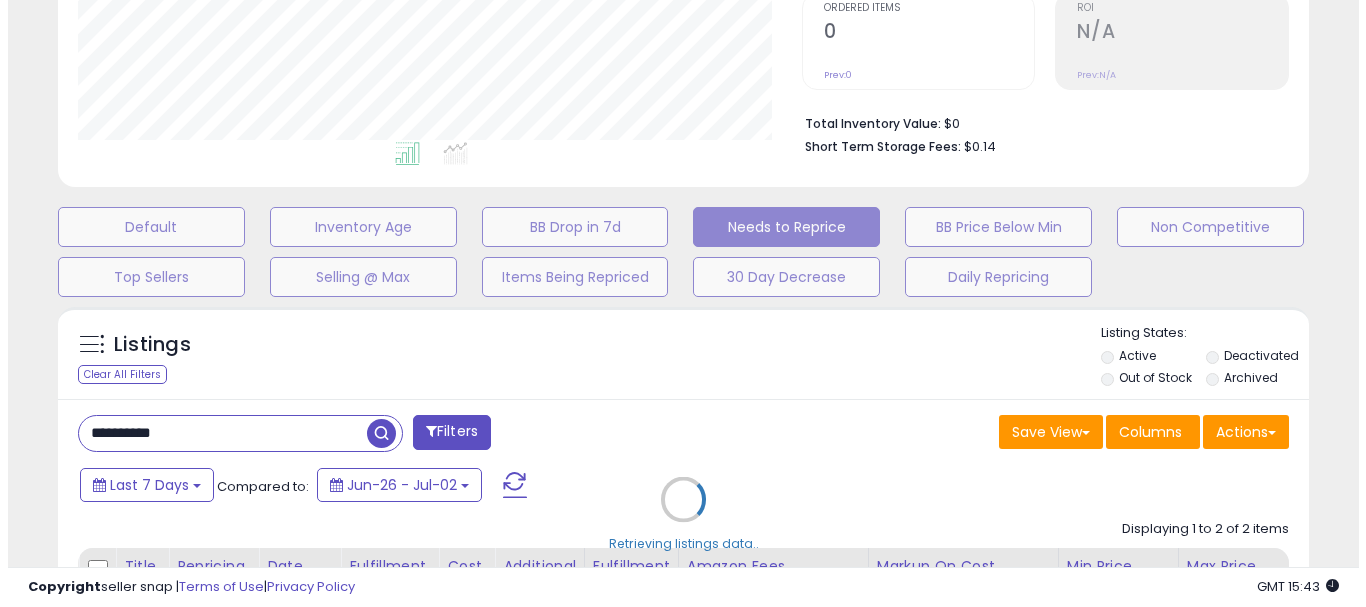 scroll, scrollTop: 999590, scrollLeft: 999267, axis: both 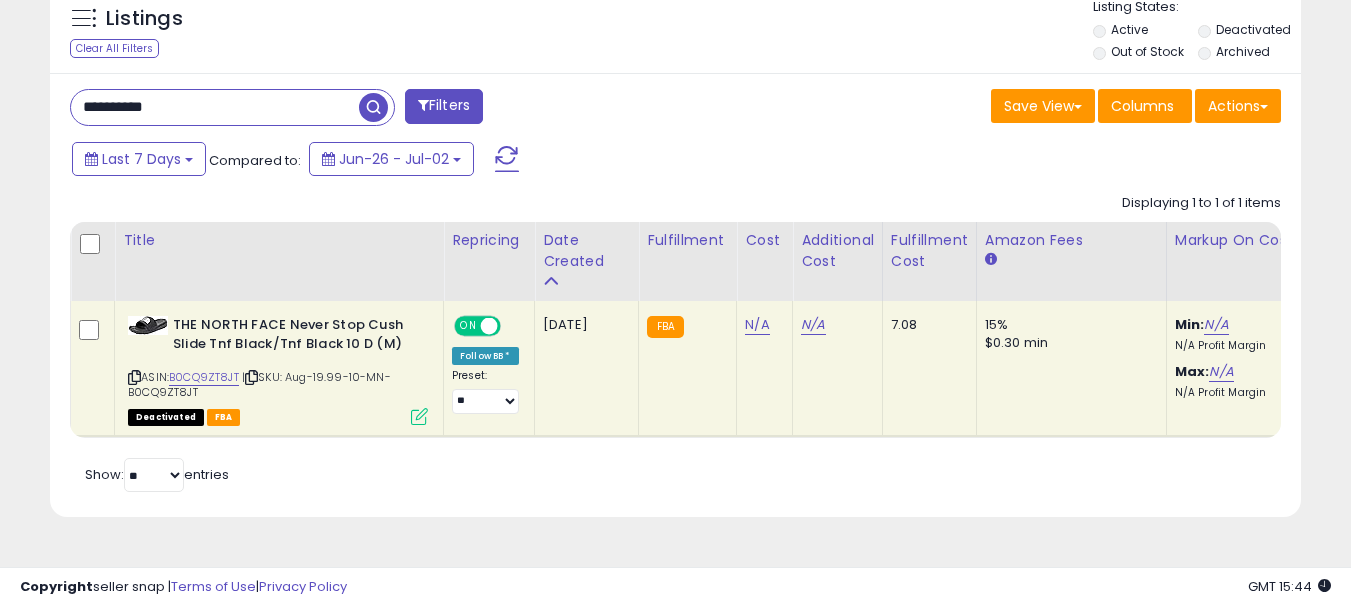 drag, startPoint x: 707, startPoint y: 454, endPoint x: 817, endPoint y: 455, distance: 110.00455 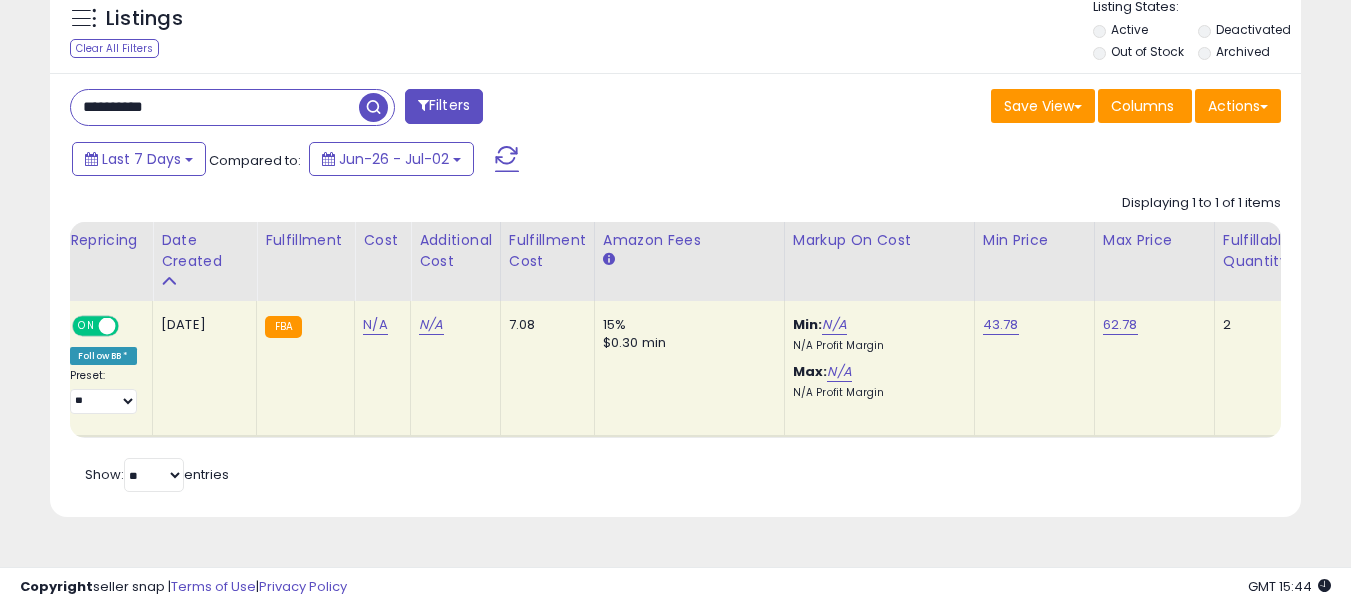 scroll, scrollTop: 0, scrollLeft: 475, axis: horizontal 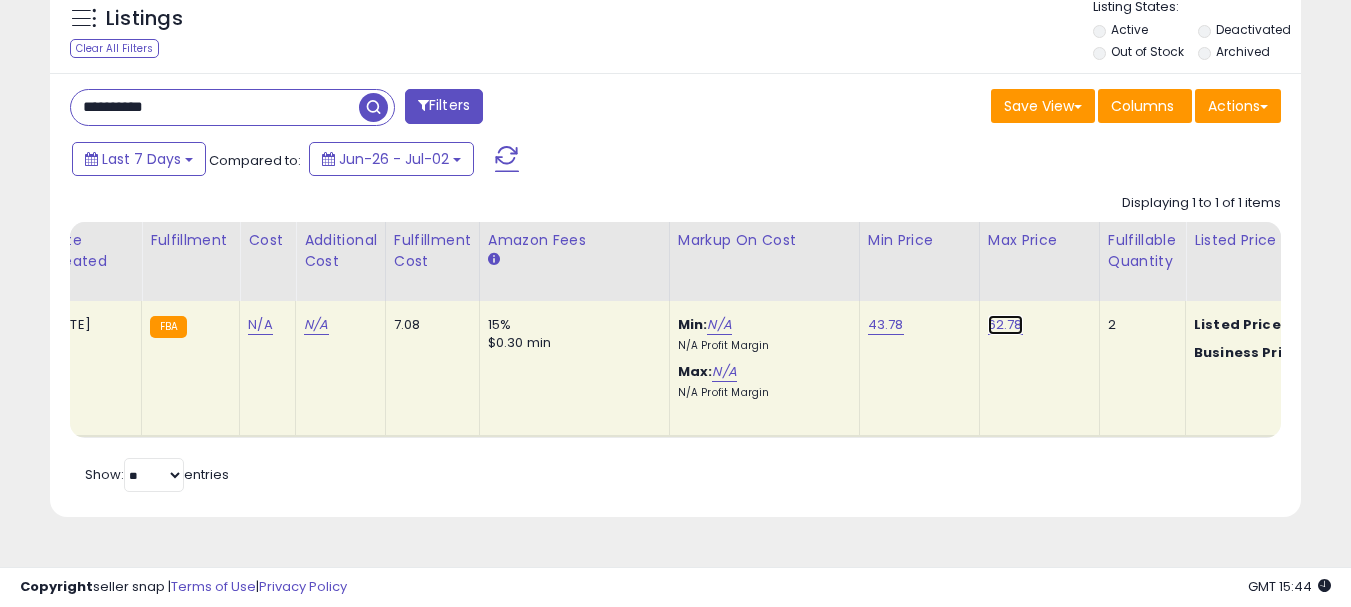 click on "62.78" at bounding box center [1005, 325] 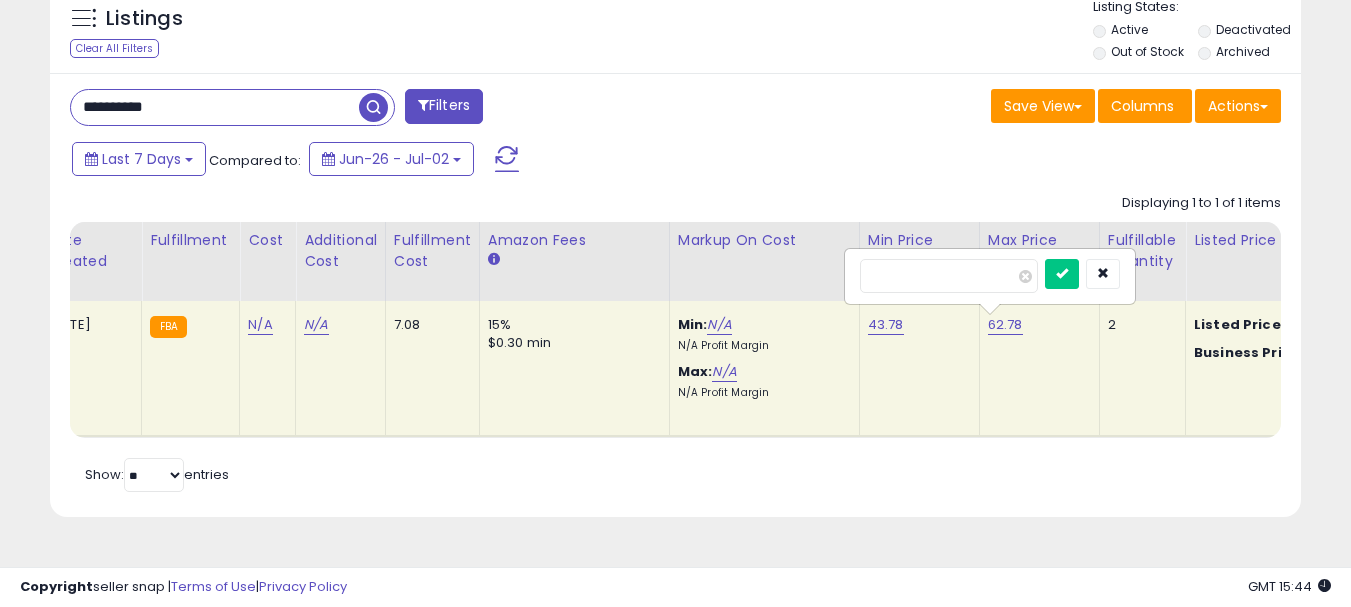 drag, startPoint x: 963, startPoint y: 273, endPoint x: 850, endPoint y: 266, distance: 113.216606 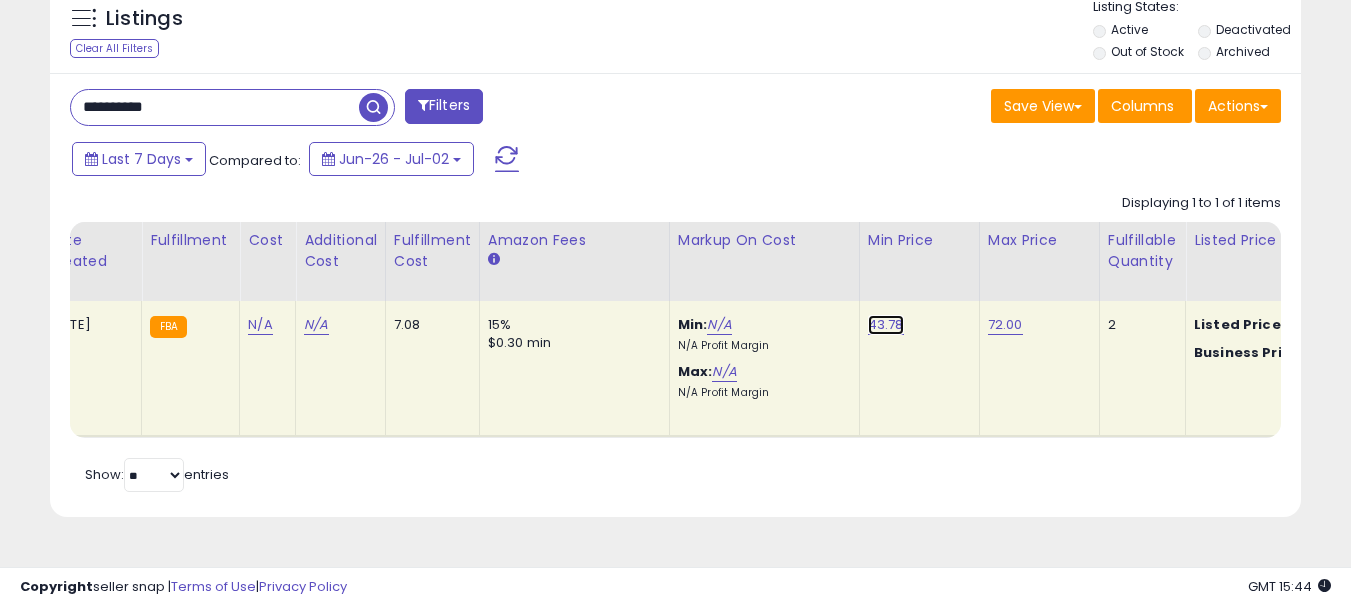 click on "43.78" at bounding box center [886, 325] 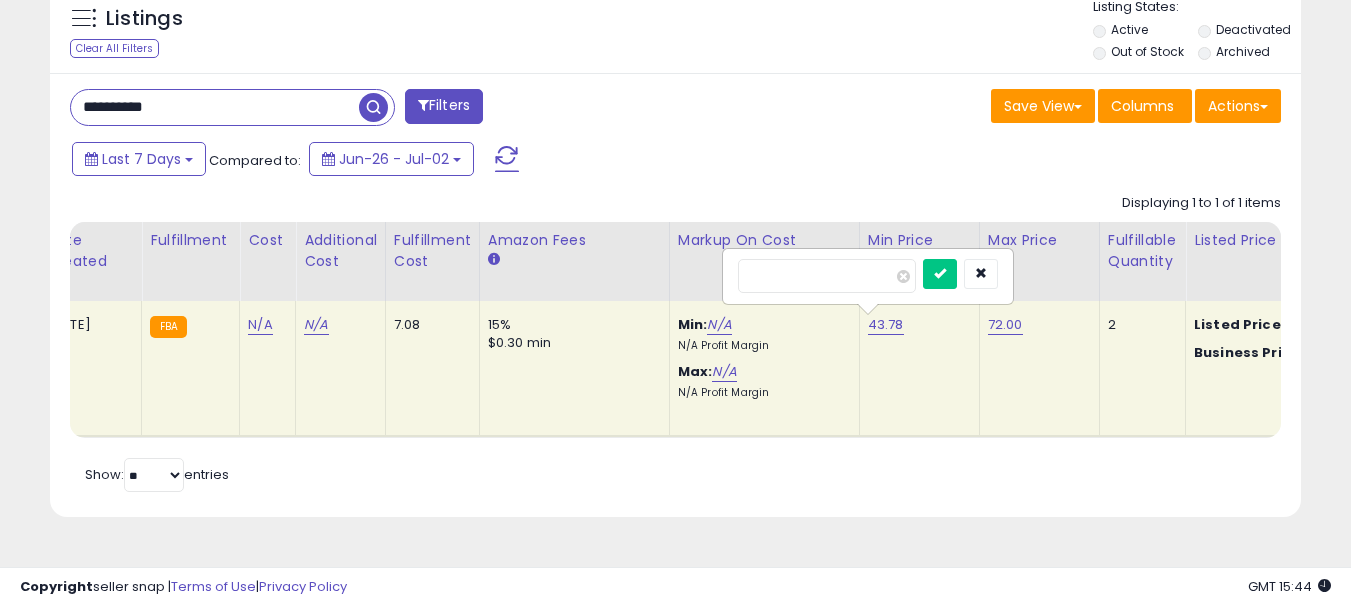 drag, startPoint x: 836, startPoint y: 275, endPoint x: 701, endPoint y: 278, distance: 135.03333 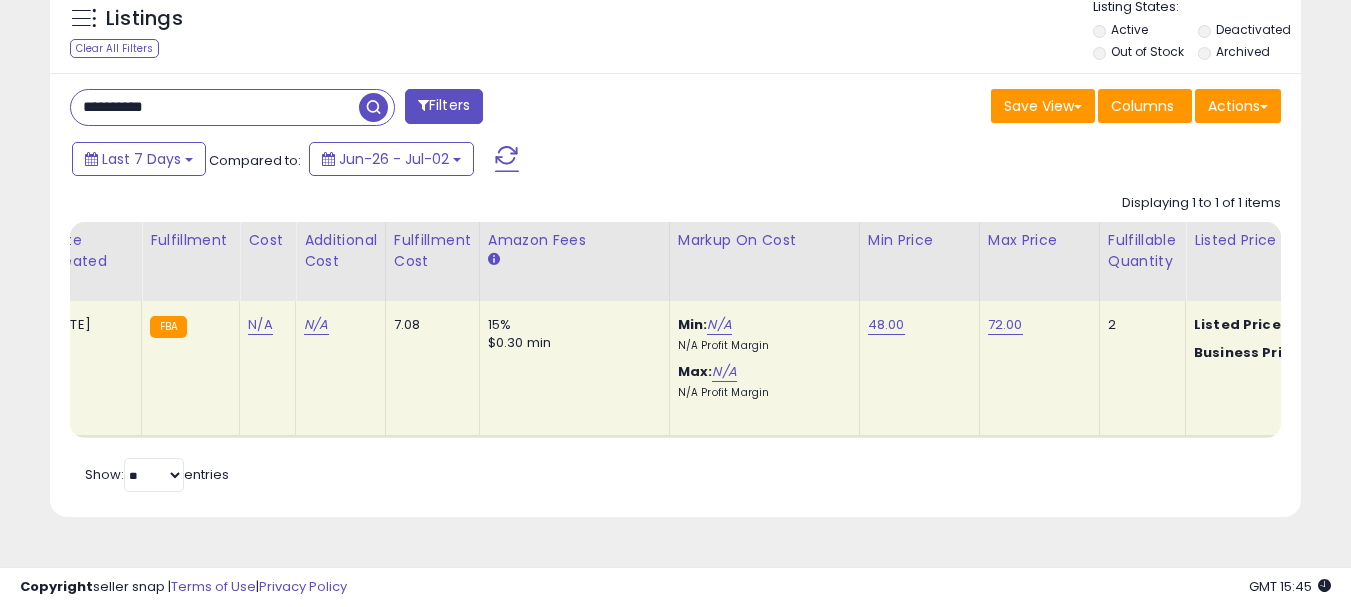 click on "**********" at bounding box center (215, 107) 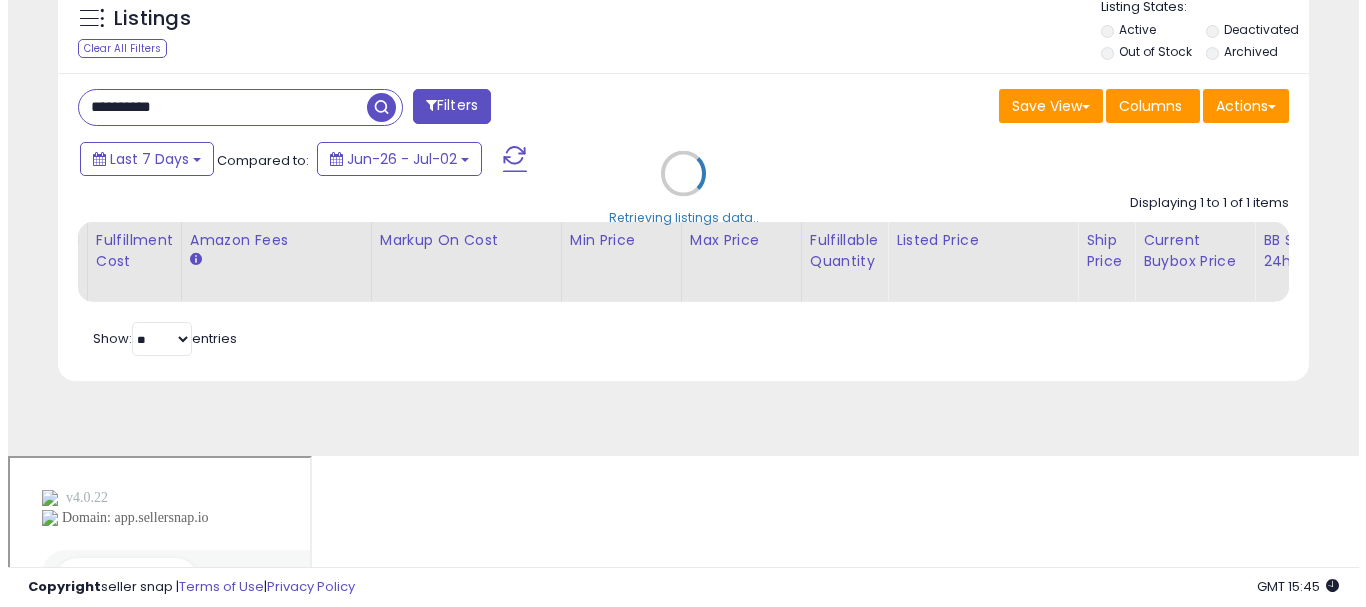 scroll, scrollTop: 613, scrollLeft: 0, axis: vertical 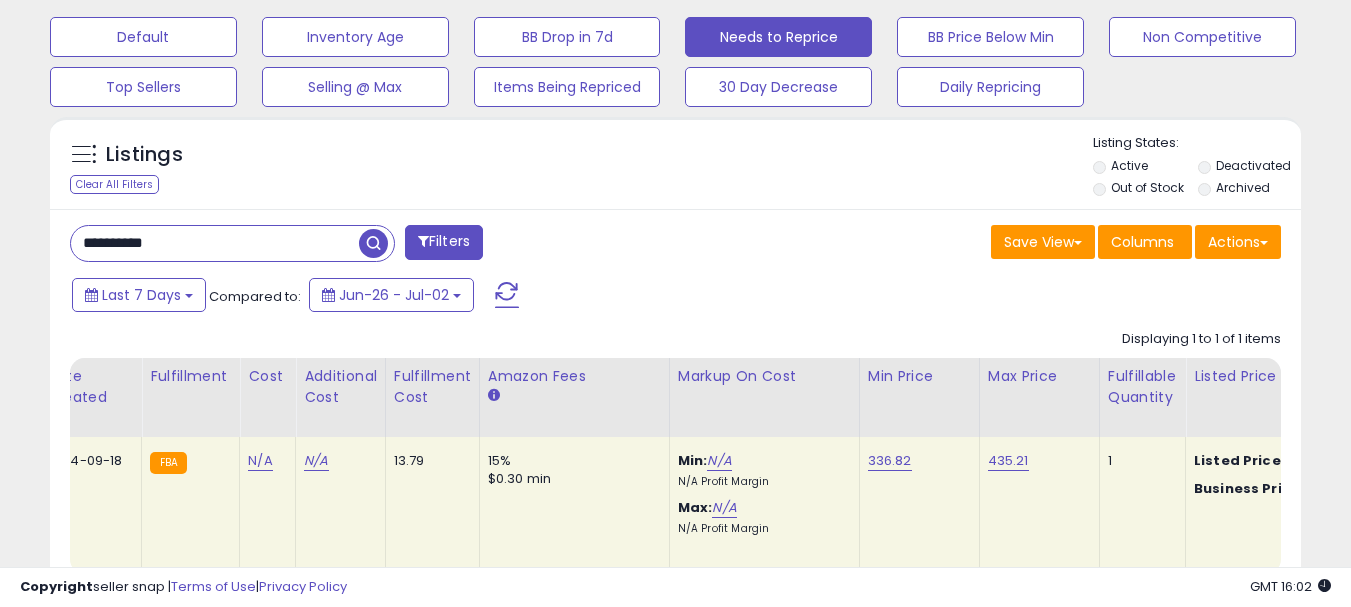 click on "**********" at bounding box center [215, 243] 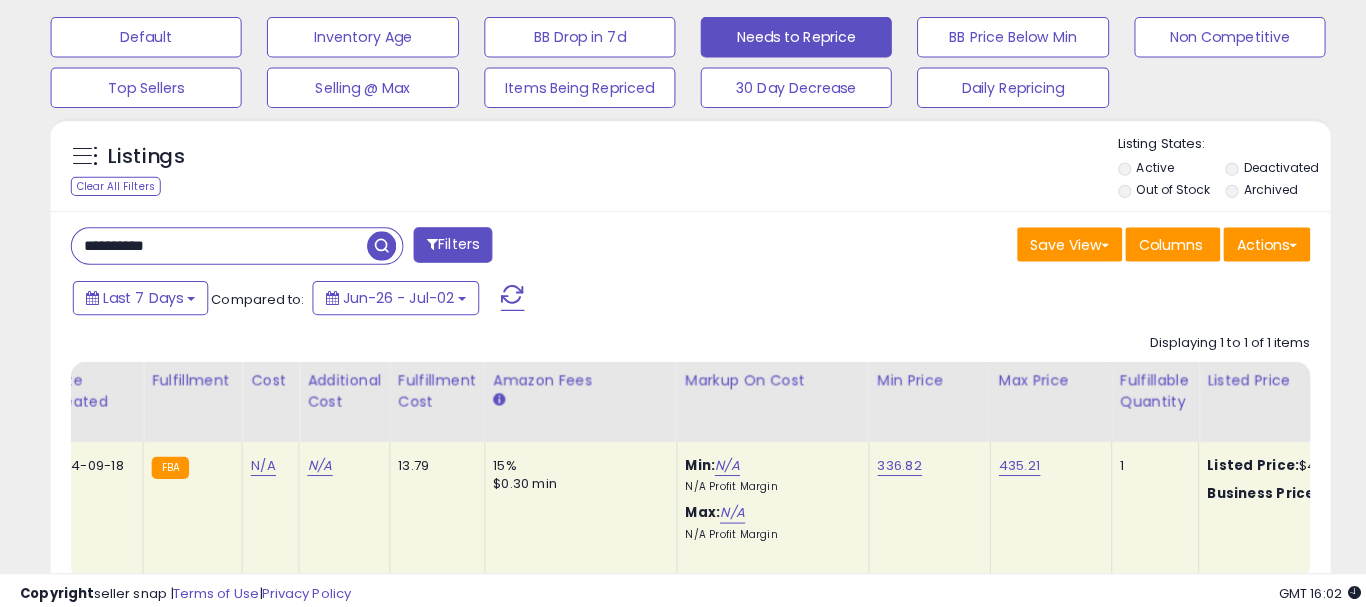 scroll, scrollTop: 999590, scrollLeft: 999267, axis: both 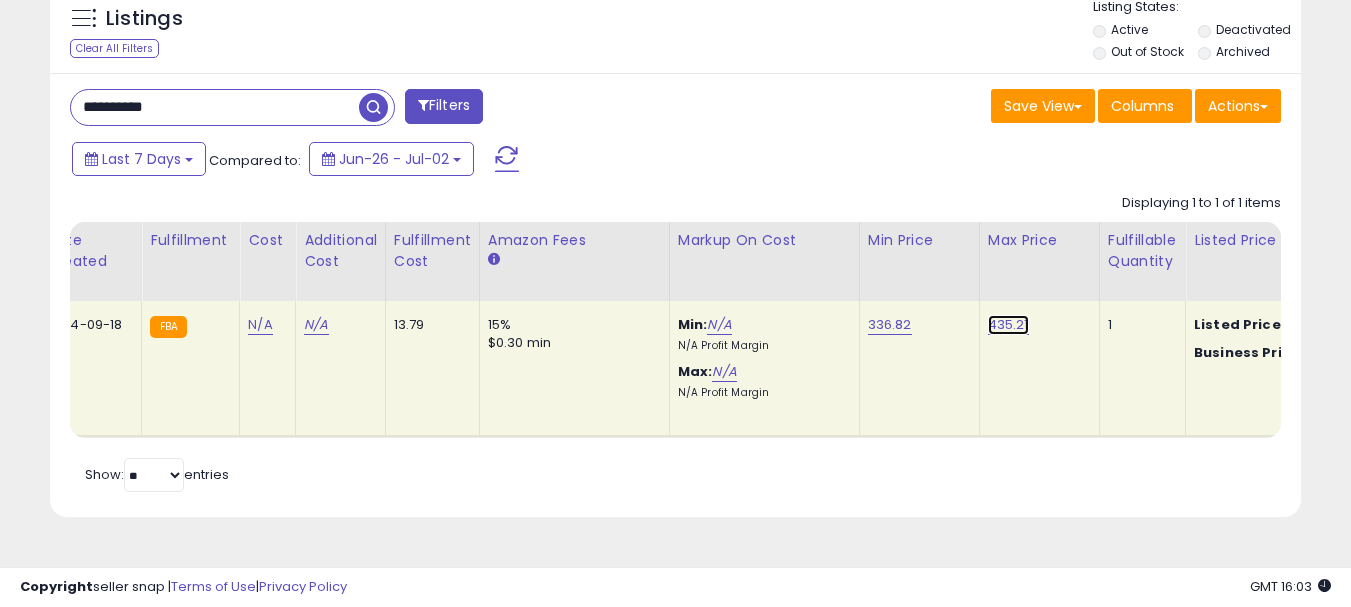 click on "435.21" at bounding box center [1008, 325] 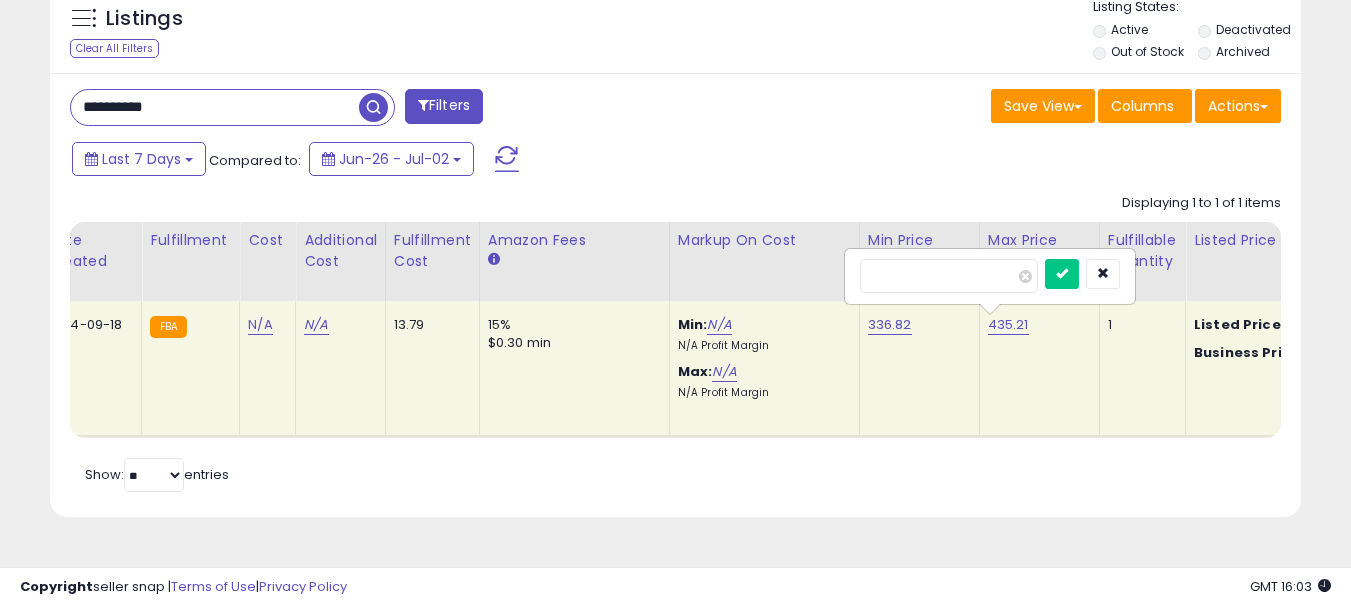 drag, startPoint x: 807, startPoint y: 281, endPoint x: 760, endPoint y: 281, distance: 47 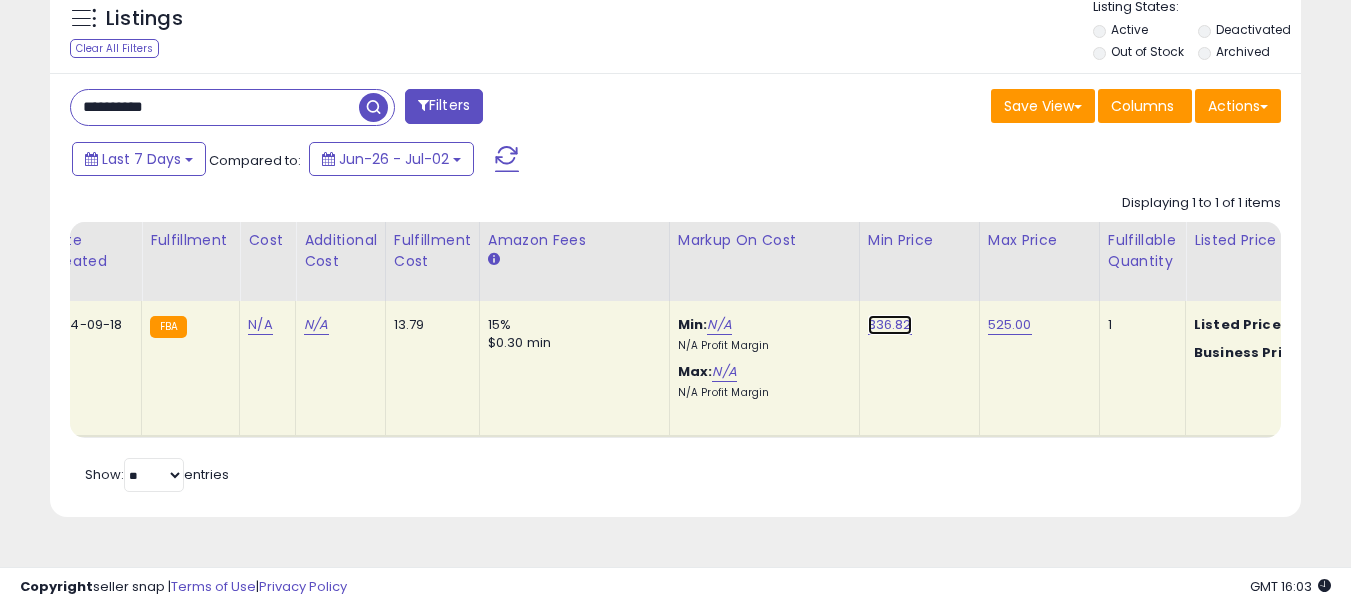 click on "336.82" at bounding box center [890, 325] 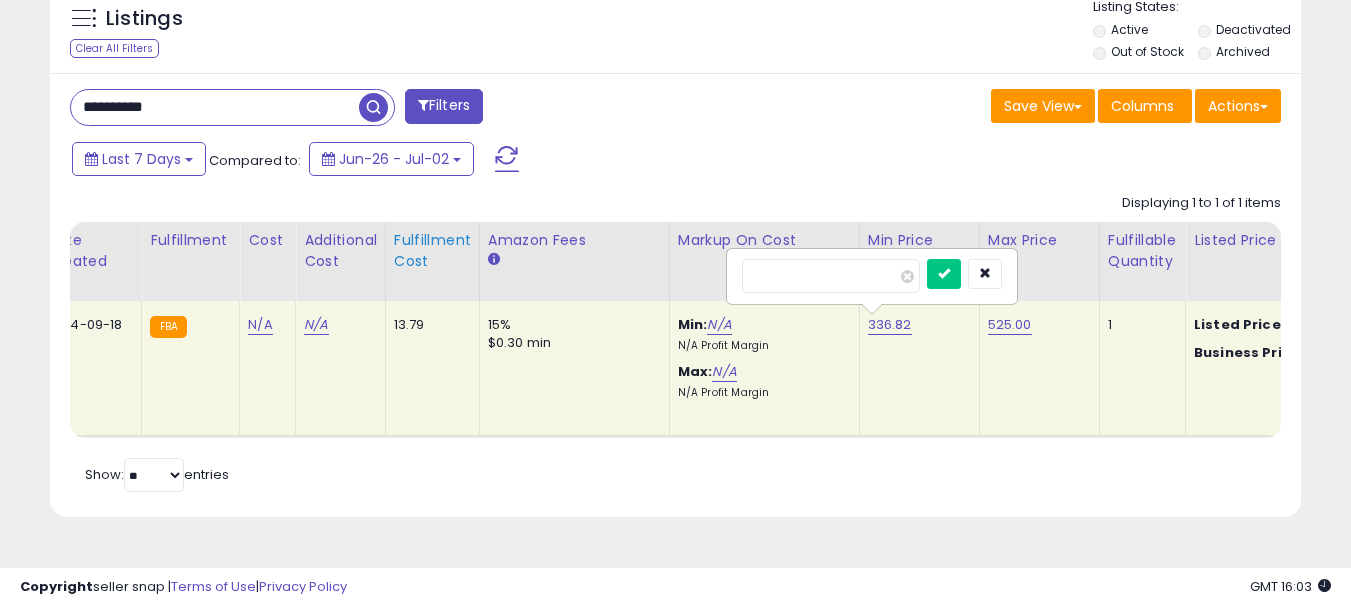 drag, startPoint x: 464, startPoint y: 278, endPoint x: 445, endPoint y: 278, distance: 19 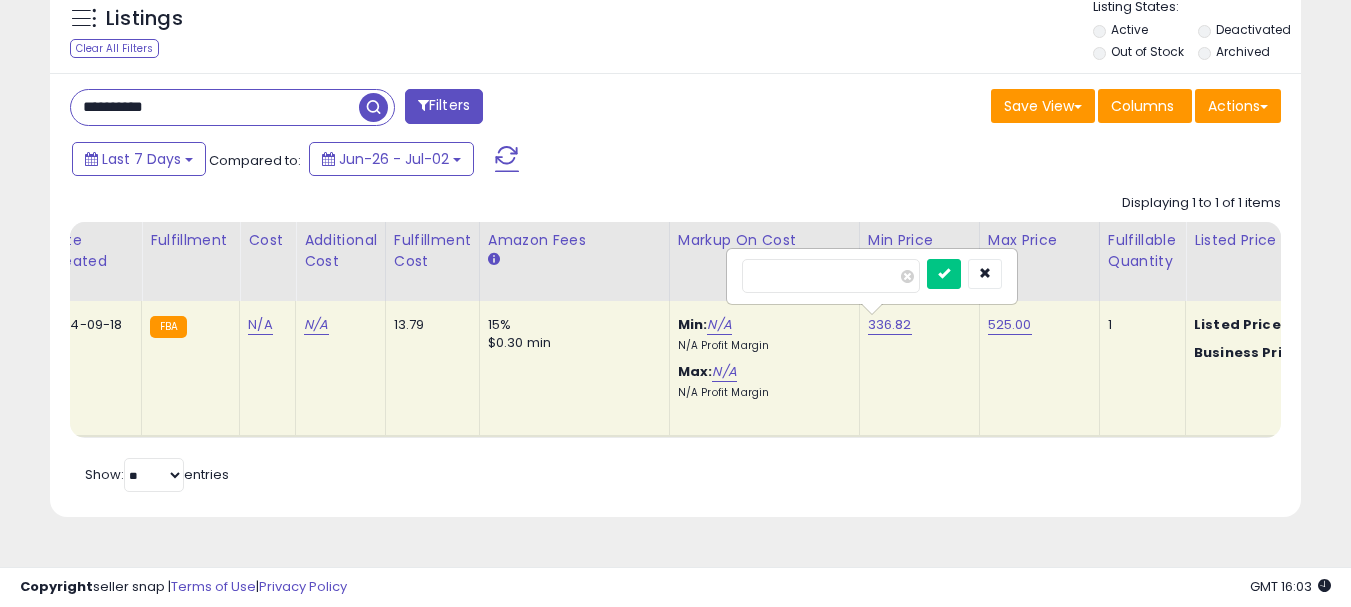 type on "***" 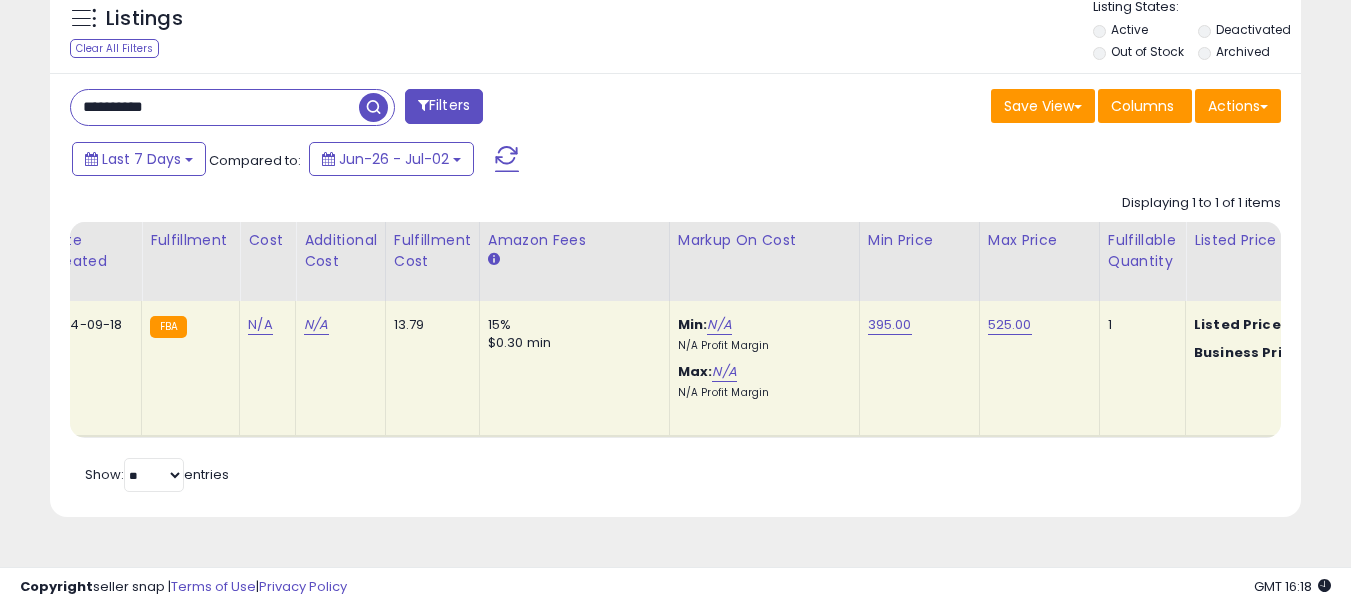 click on "**********" at bounding box center (215, 107) 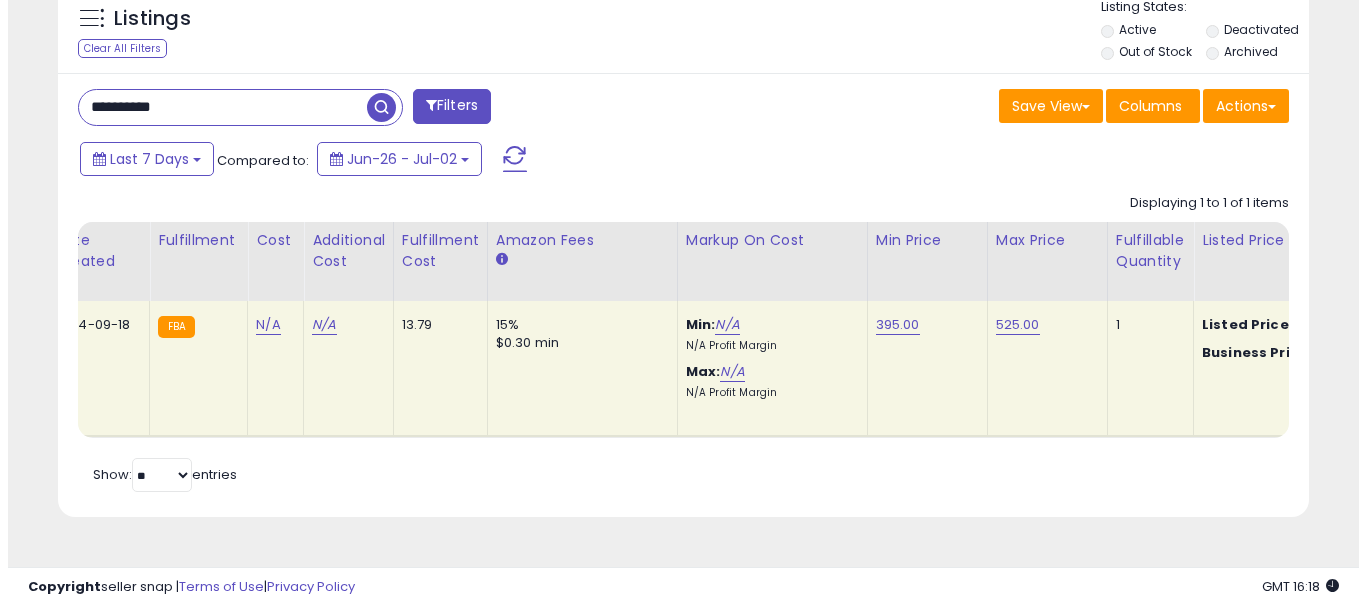 scroll, scrollTop: 613, scrollLeft: 0, axis: vertical 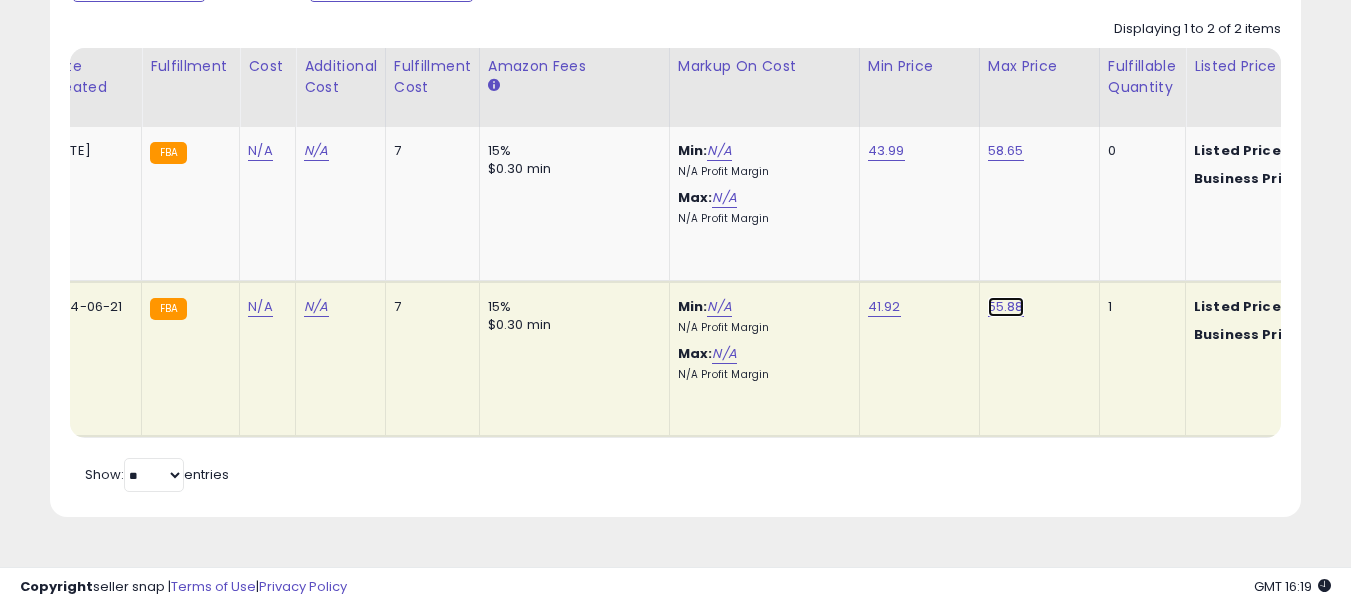 click on "55.88" at bounding box center [1006, 307] 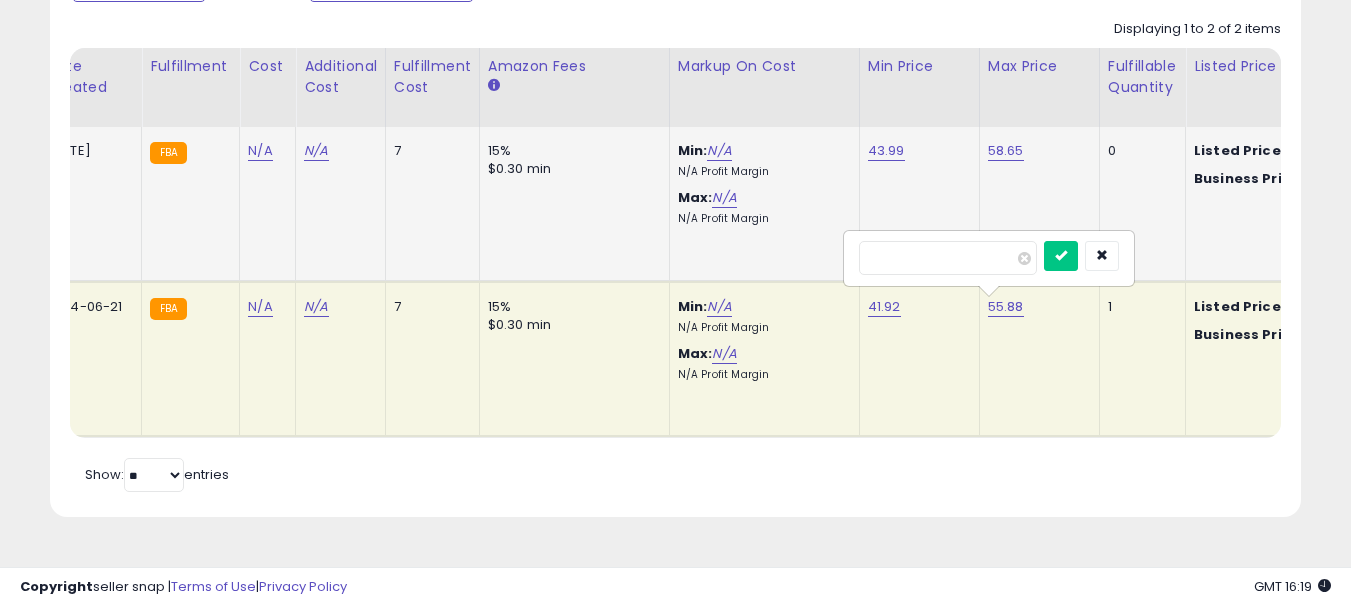 drag, startPoint x: 921, startPoint y: 259, endPoint x: 717, endPoint y: 239, distance: 204.97804 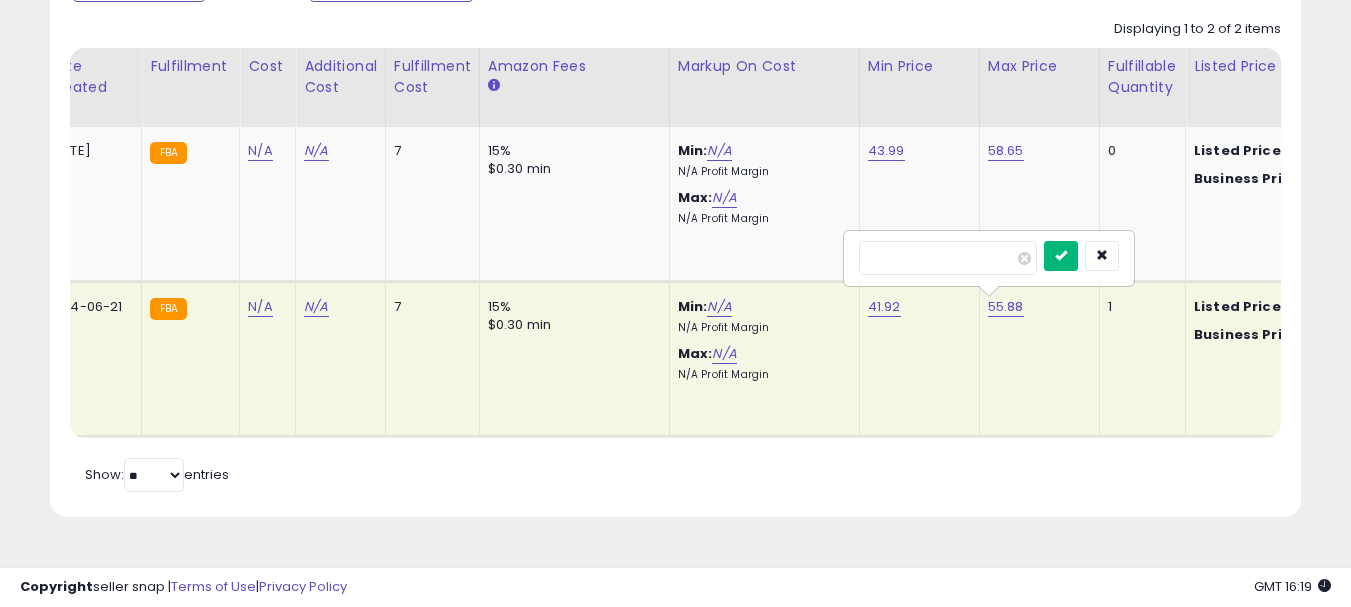 type on "**" 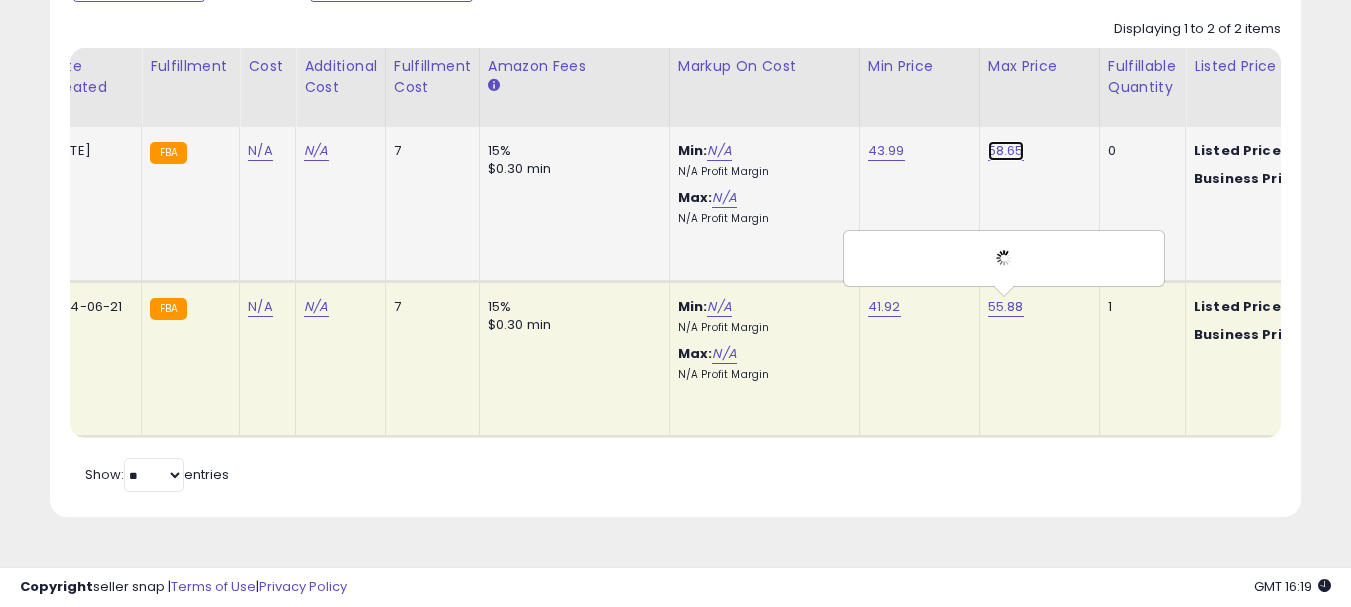 click on "58.65" at bounding box center (1006, 151) 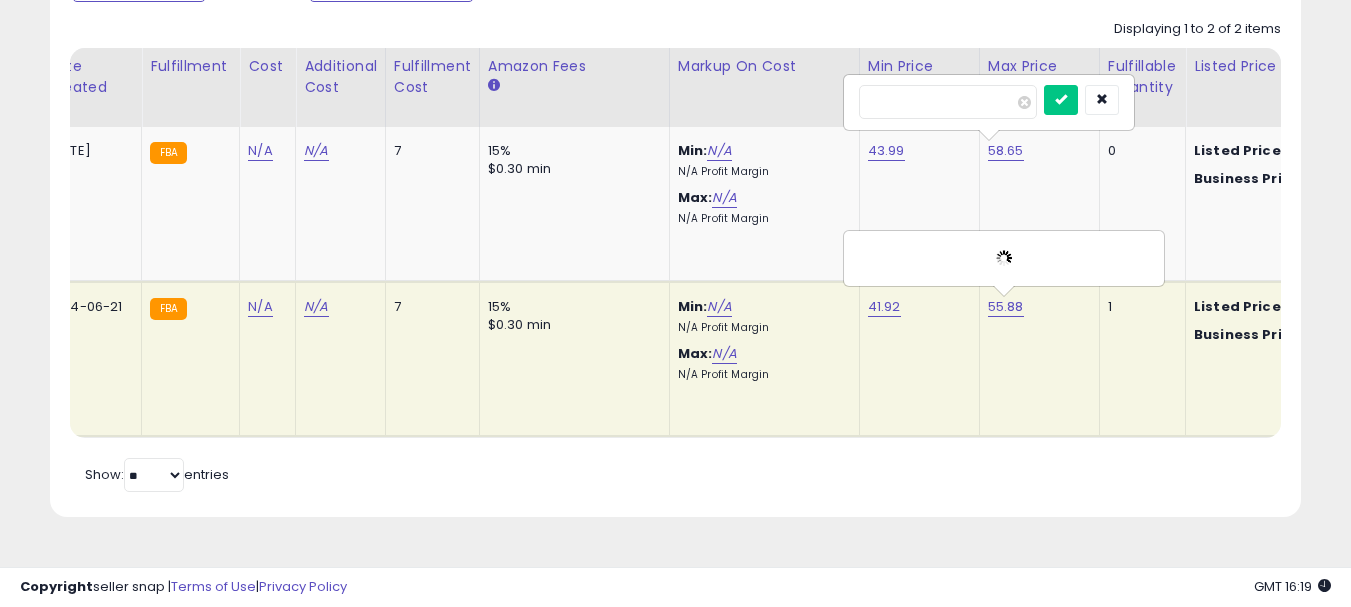 drag, startPoint x: 966, startPoint y: 102, endPoint x: 767, endPoint y: 90, distance: 199.36148 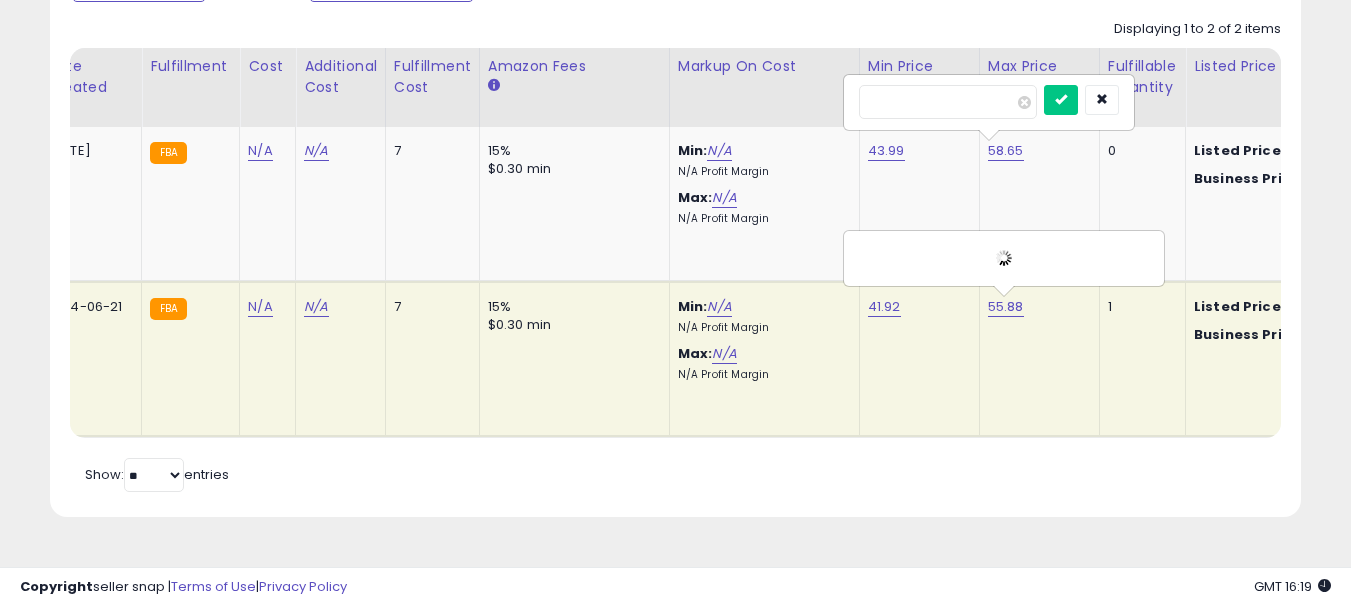 click on "Title
Repricing" at bounding box center (653, 243) 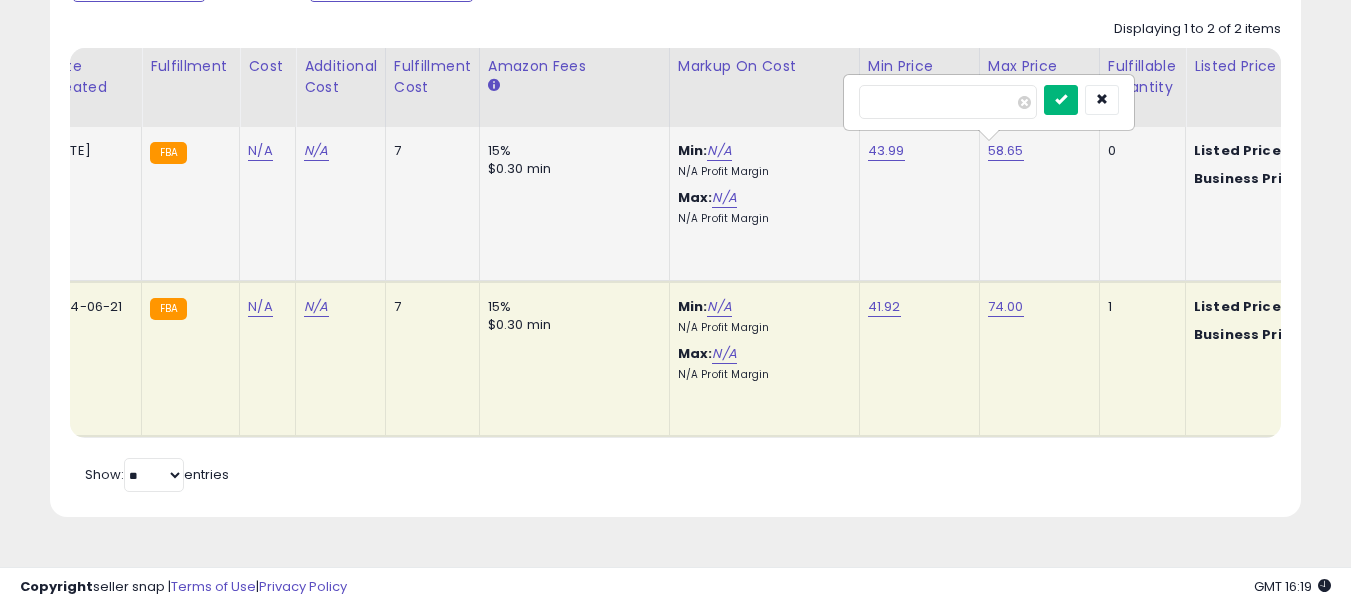 type on "**" 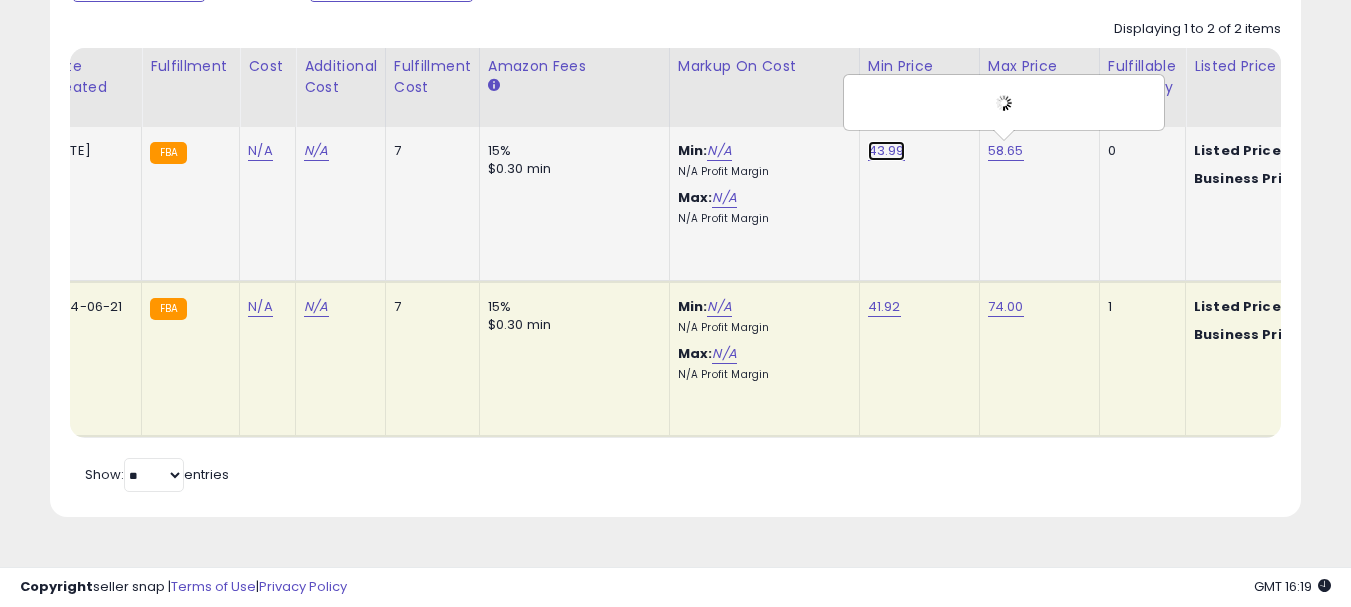 click on "43.99" at bounding box center (886, 151) 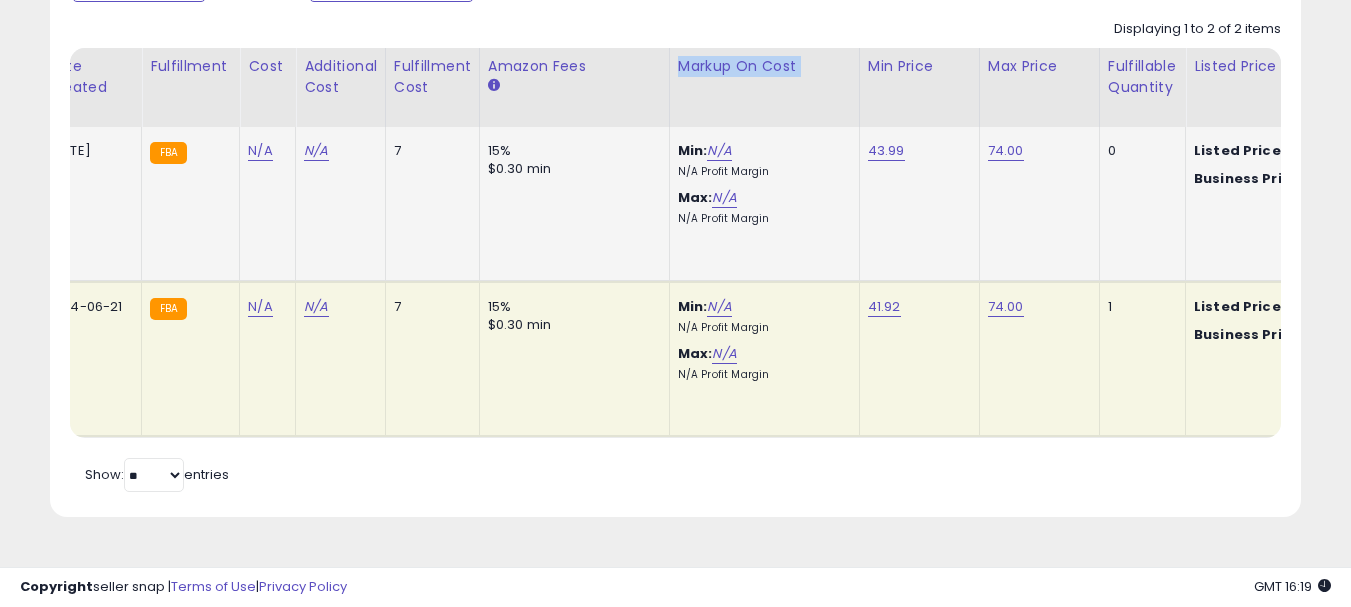 drag, startPoint x: 818, startPoint y: 103, endPoint x: 670, endPoint y: 101, distance: 148.01352 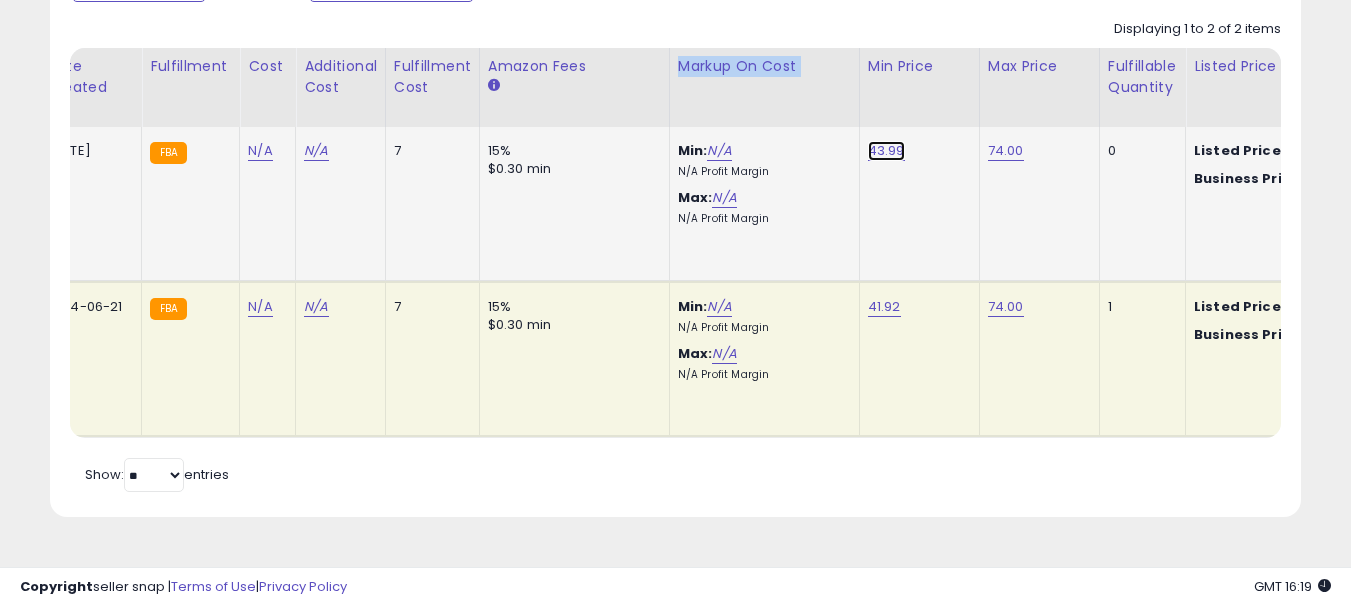 click on "43.99" at bounding box center [886, 151] 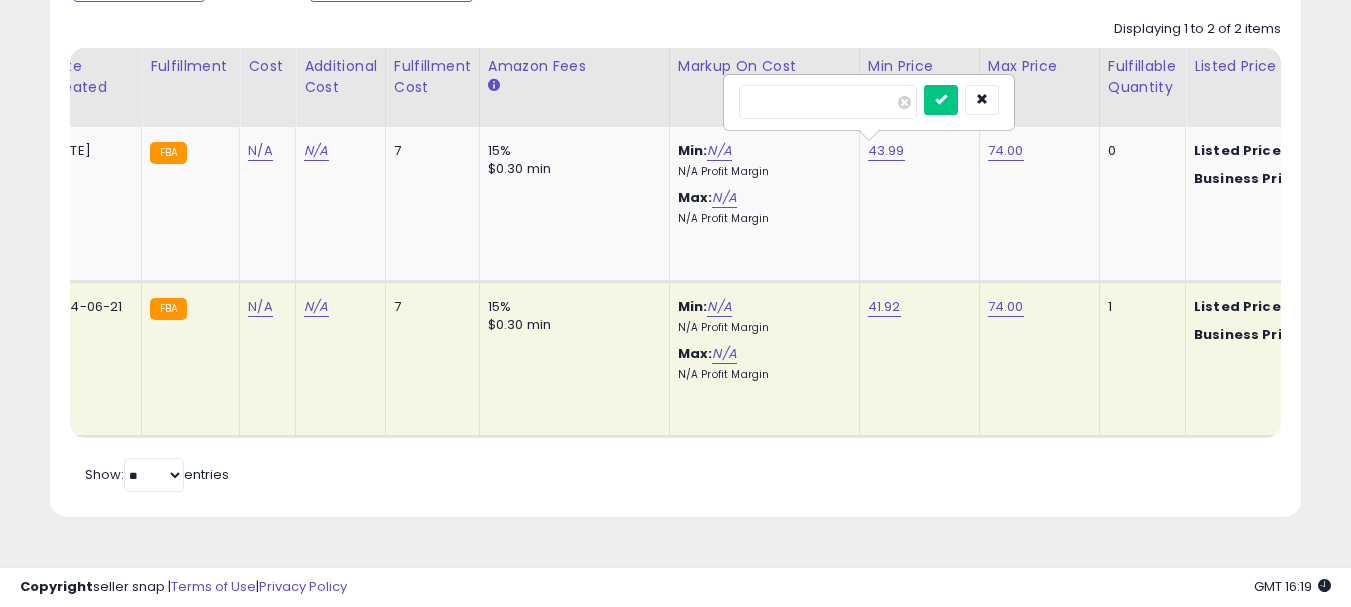 drag, startPoint x: 696, startPoint y: 105, endPoint x: 655, endPoint y: 105, distance: 41 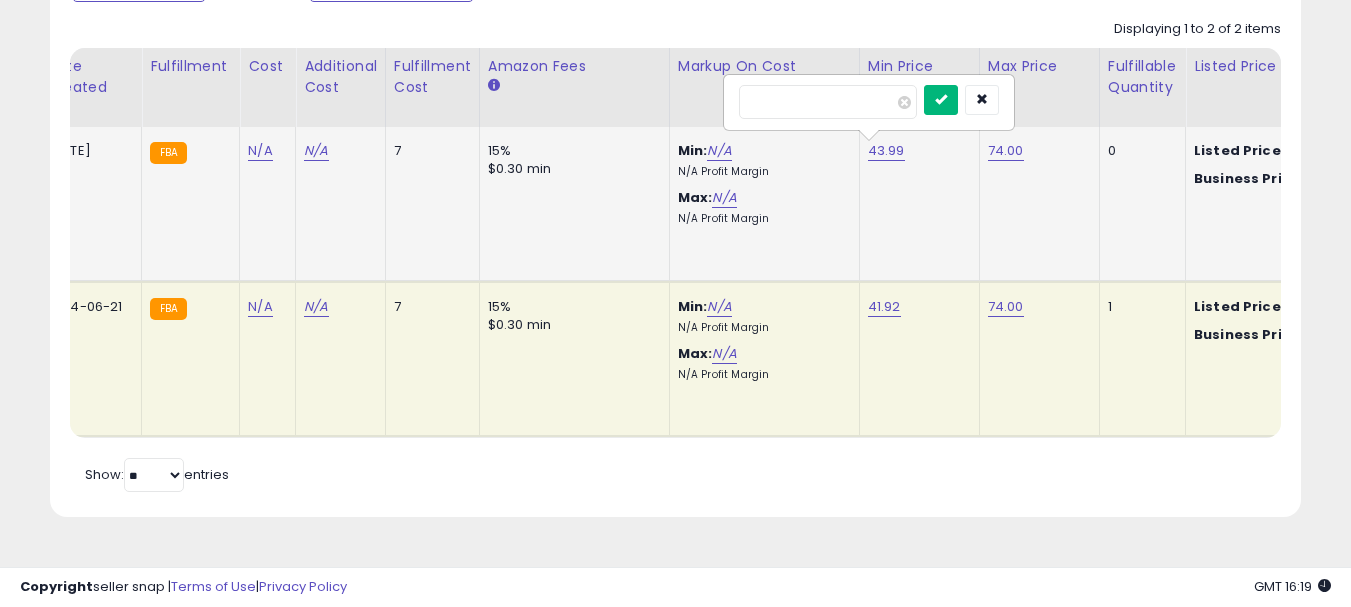 type on "**" 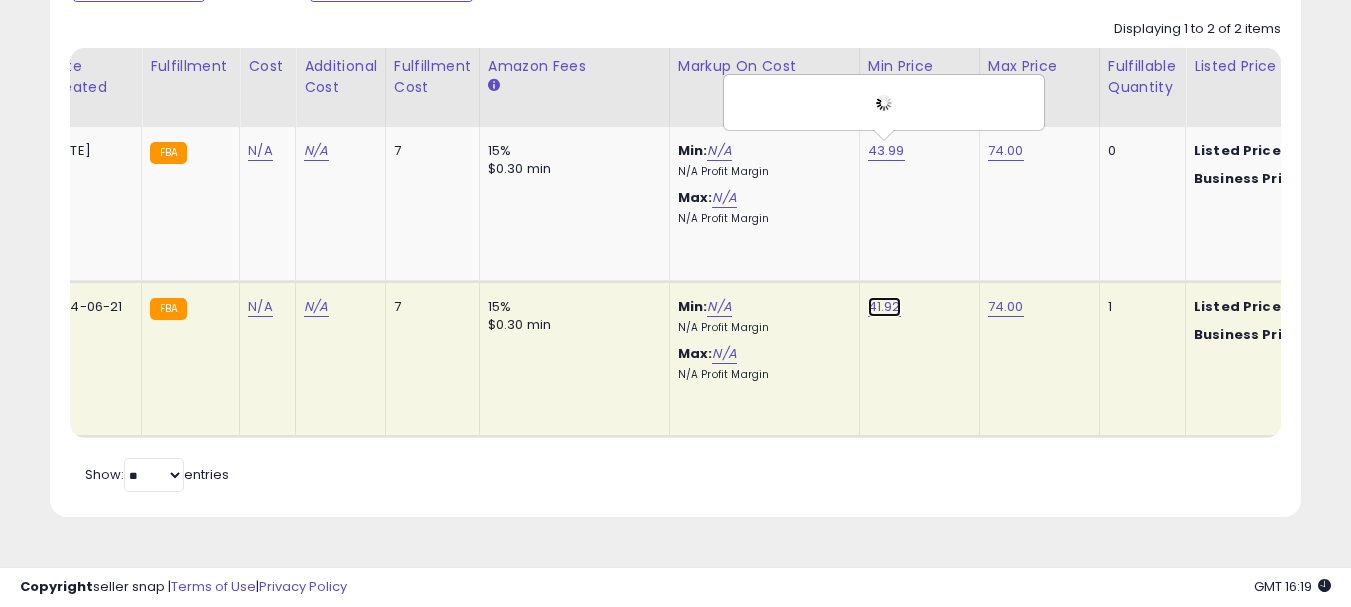 click on "41.92" at bounding box center [884, 307] 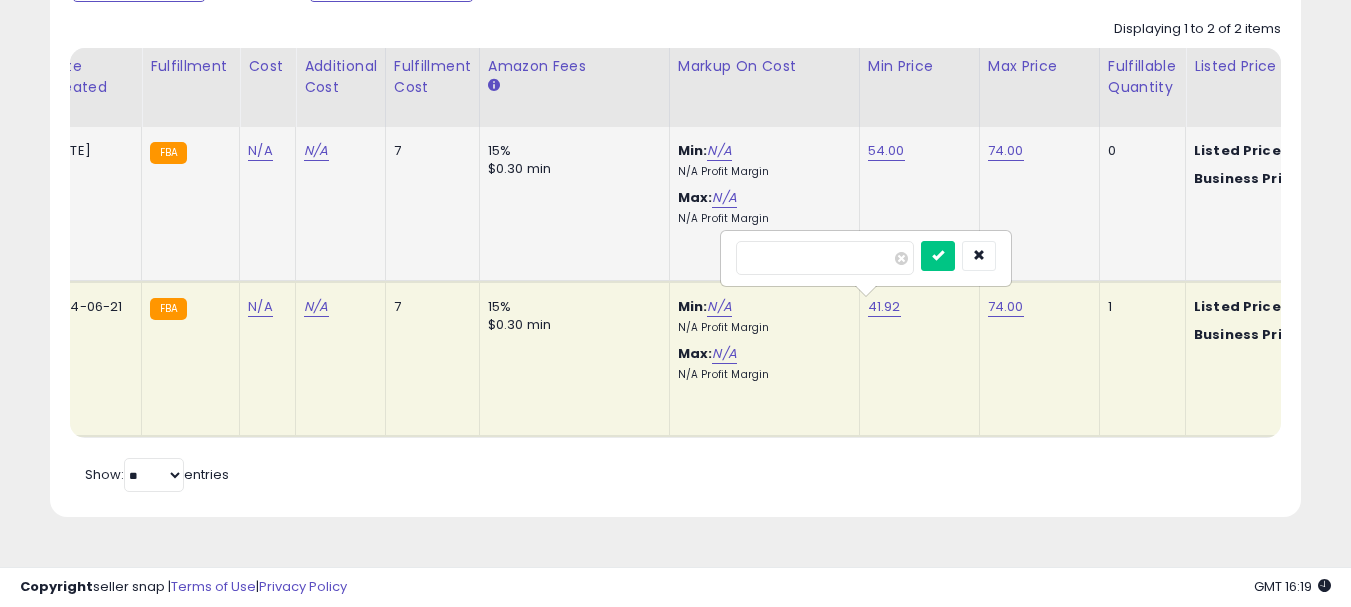 drag, startPoint x: 797, startPoint y: 259, endPoint x: 645, endPoint y: 252, distance: 152.1611 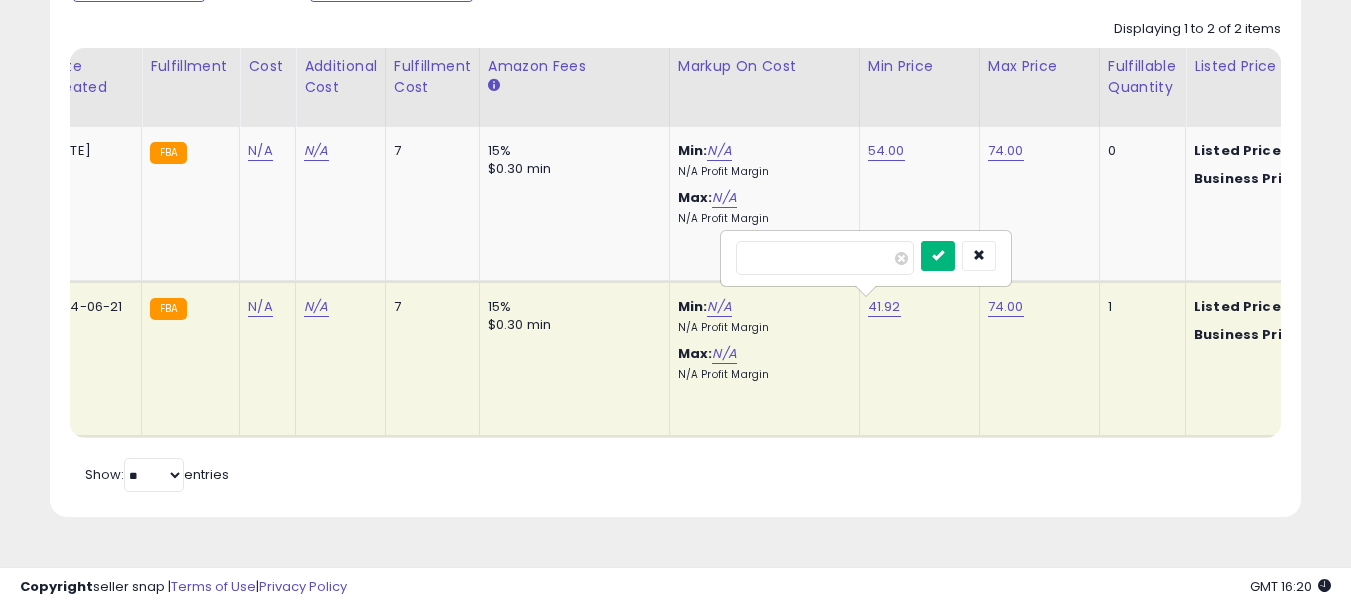 type on "**" 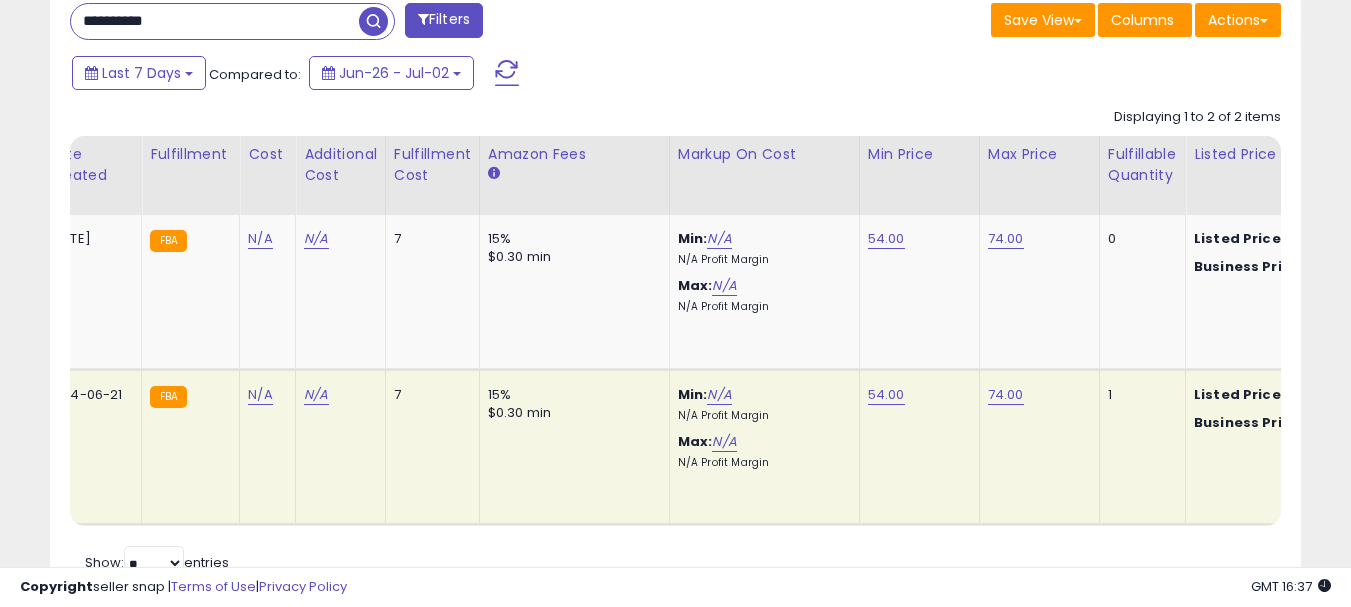 scroll, scrollTop: 723, scrollLeft: 0, axis: vertical 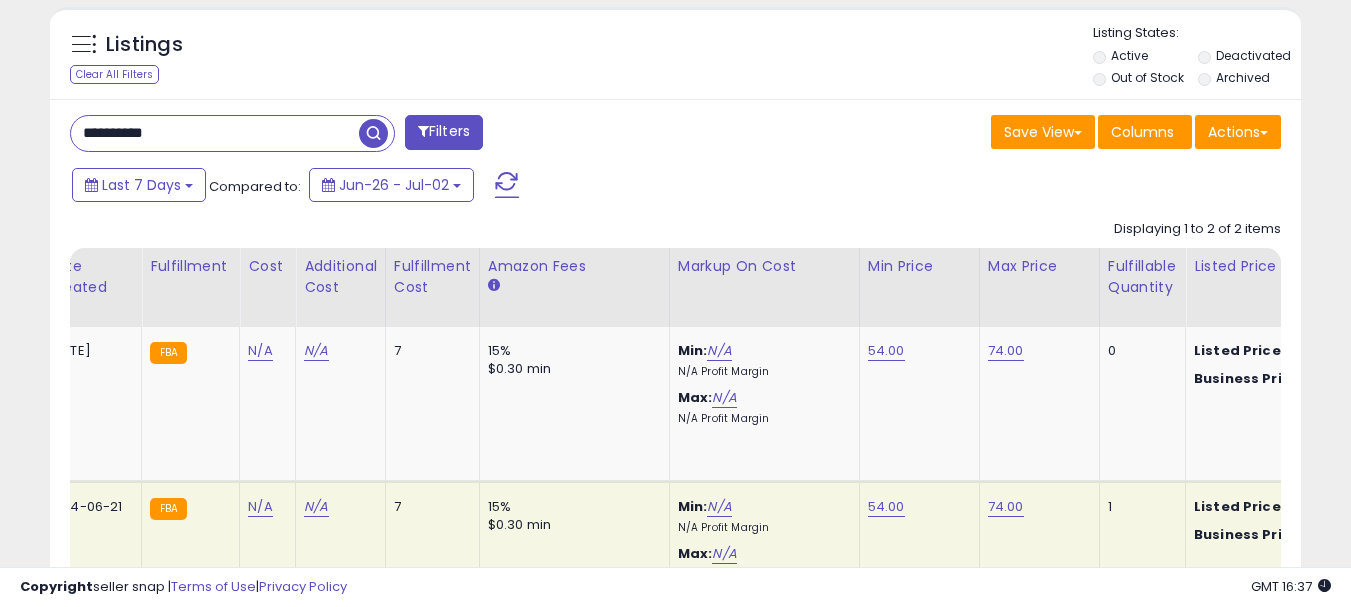 click on "**********" at bounding box center [215, 133] 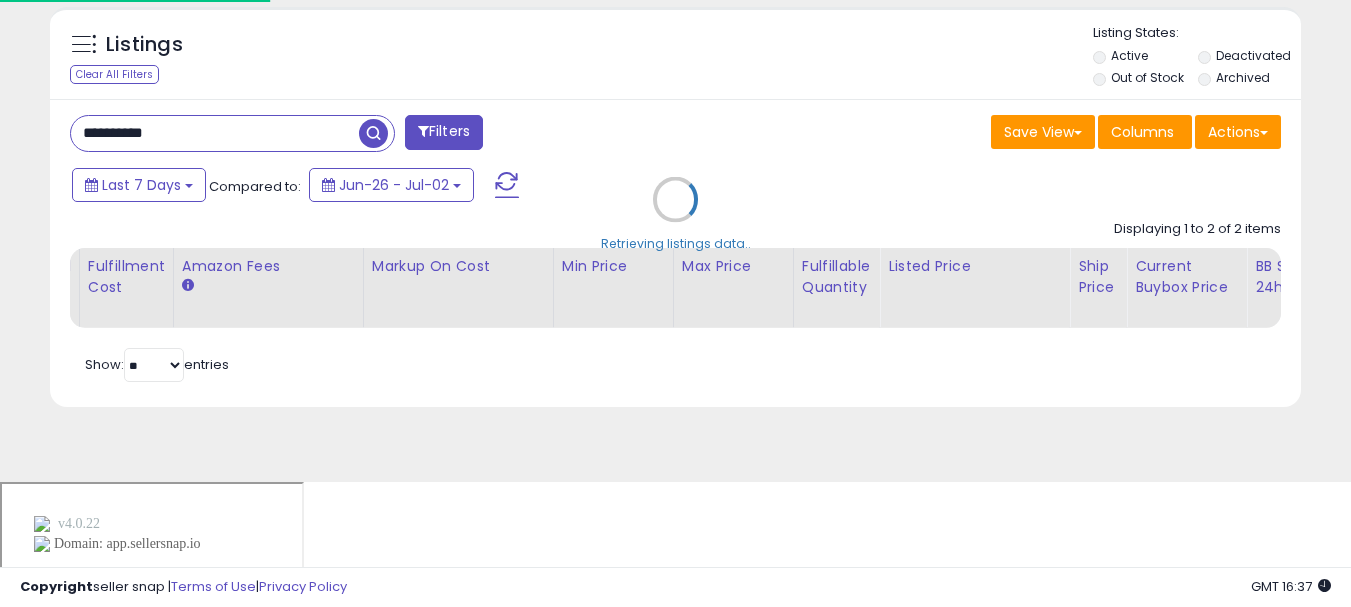 scroll, scrollTop: 999590, scrollLeft: 999267, axis: both 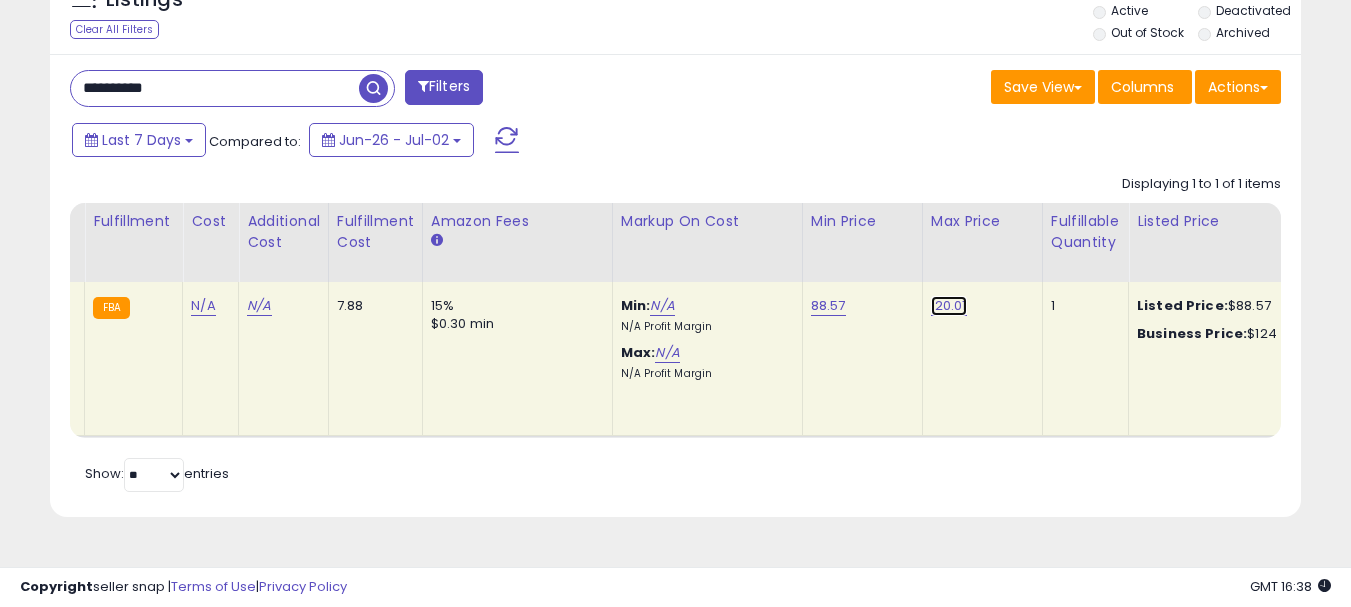 click on "120.01" at bounding box center (949, 306) 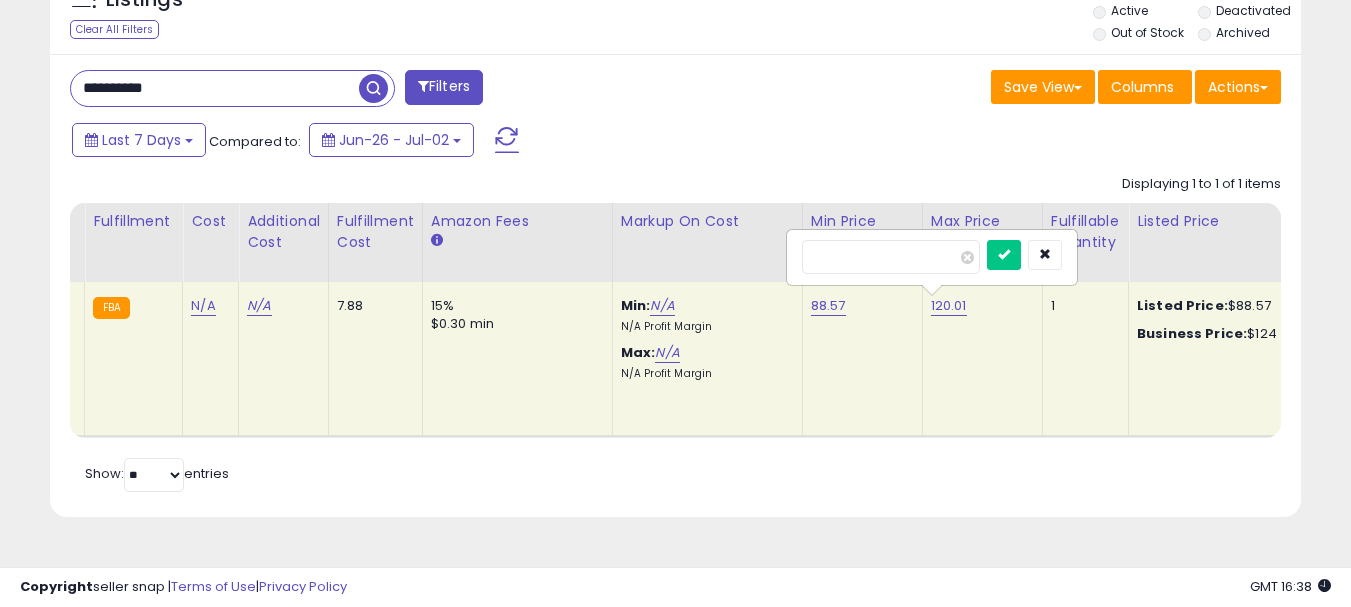 drag, startPoint x: 916, startPoint y: 262, endPoint x: 721, endPoint y: 257, distance: 195.06409 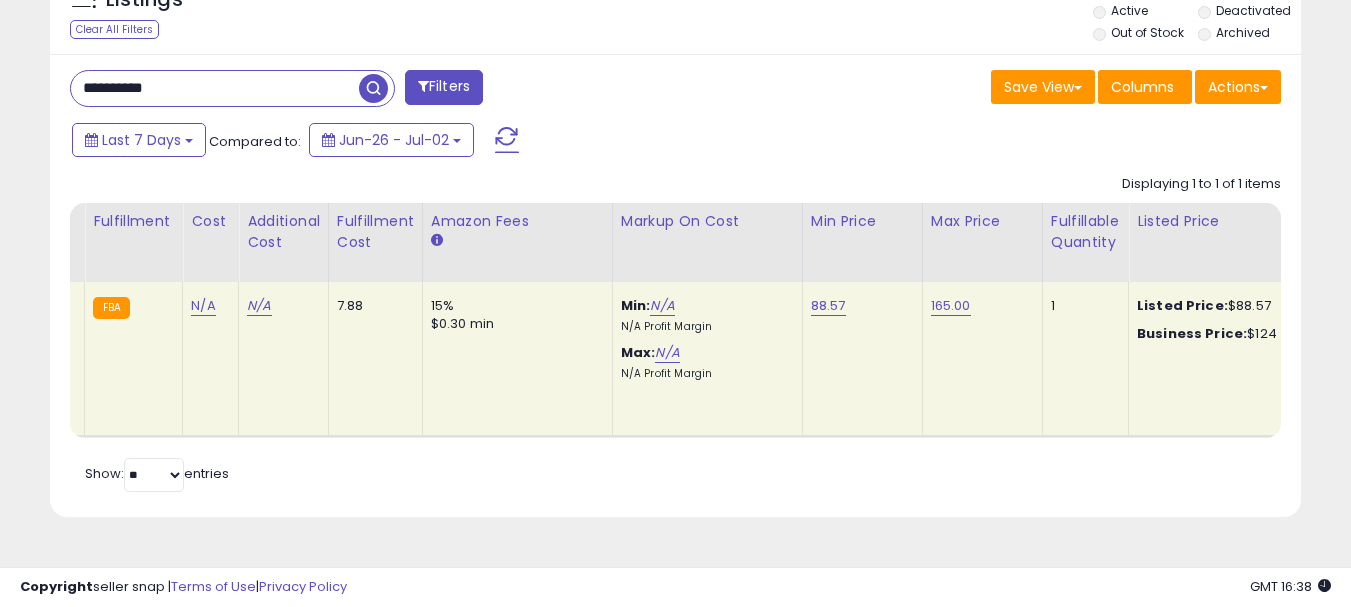 scroll, scrollTop: 0, scrollLeft: 358, axis: horizontal 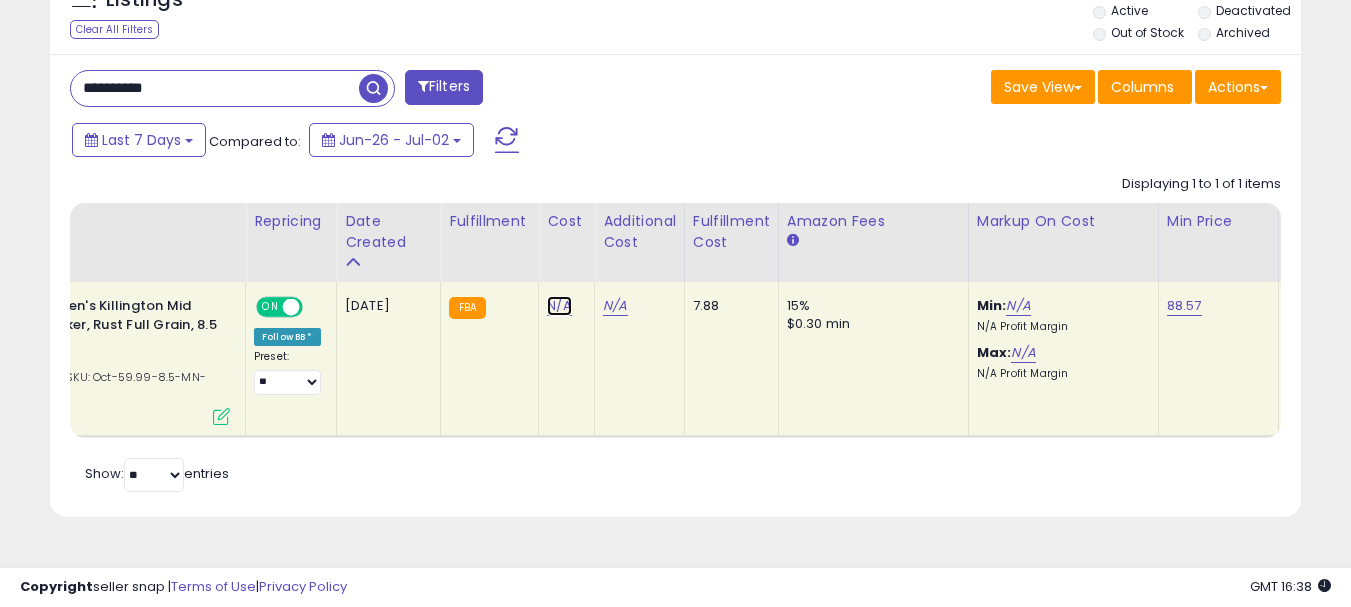 click on "N/A" at bounding box center (559, 306) 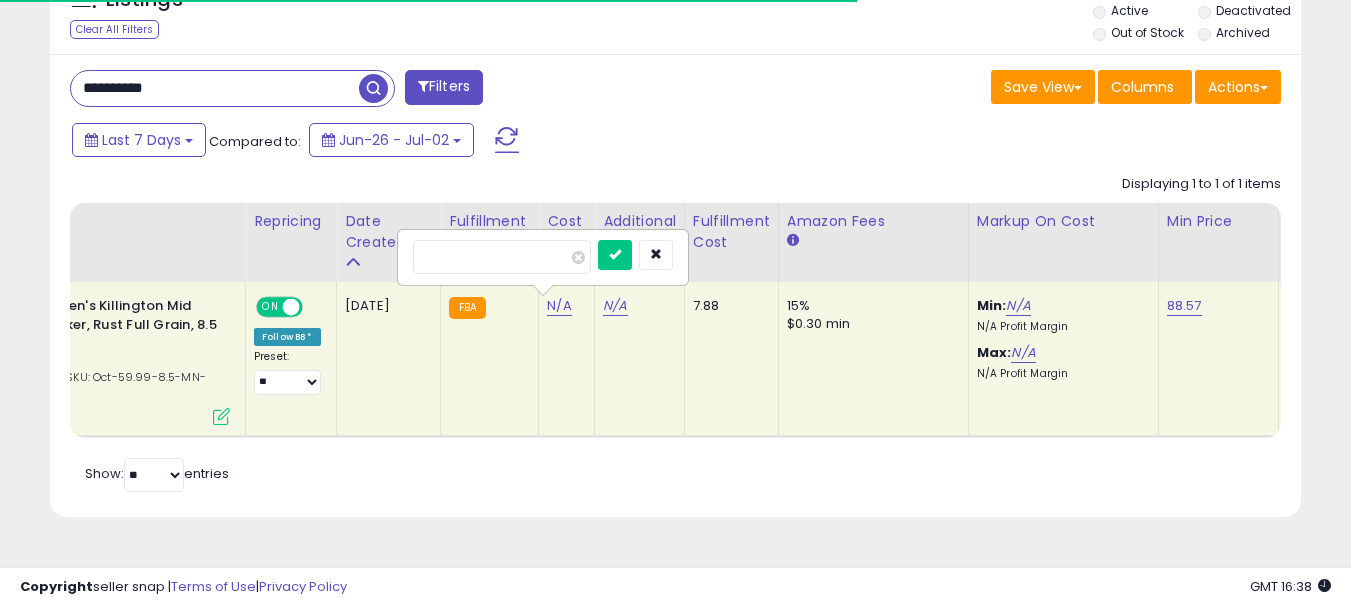 type on "*****" 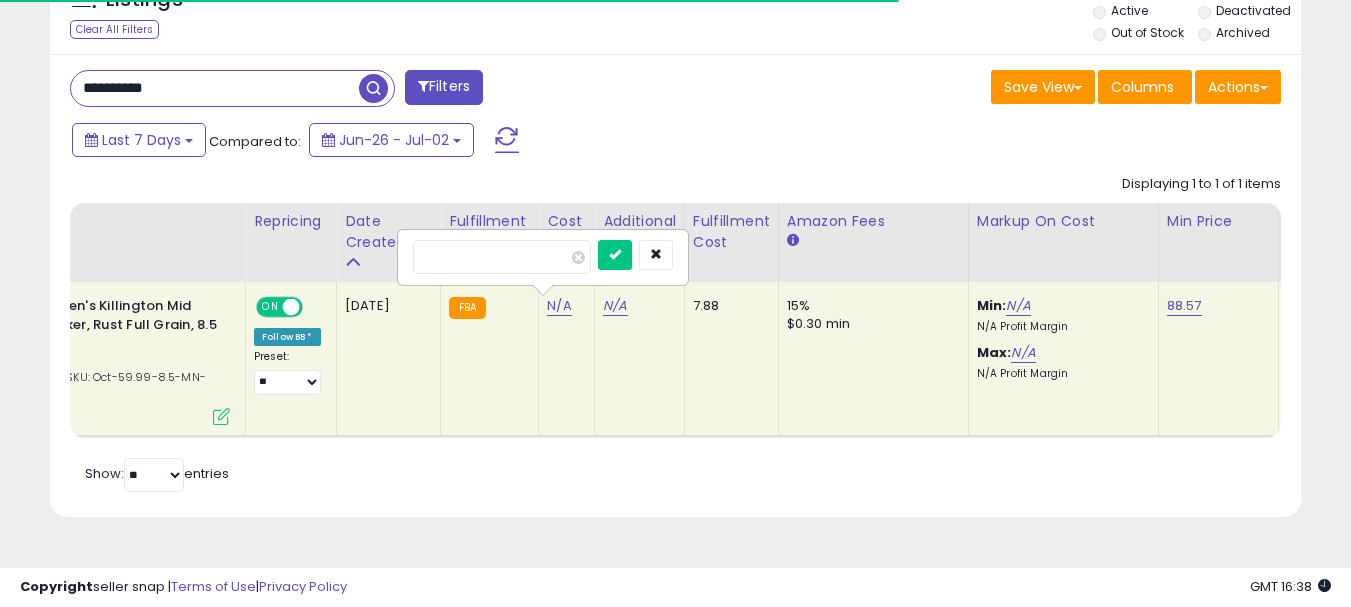 click at bounding box center [615, 255] 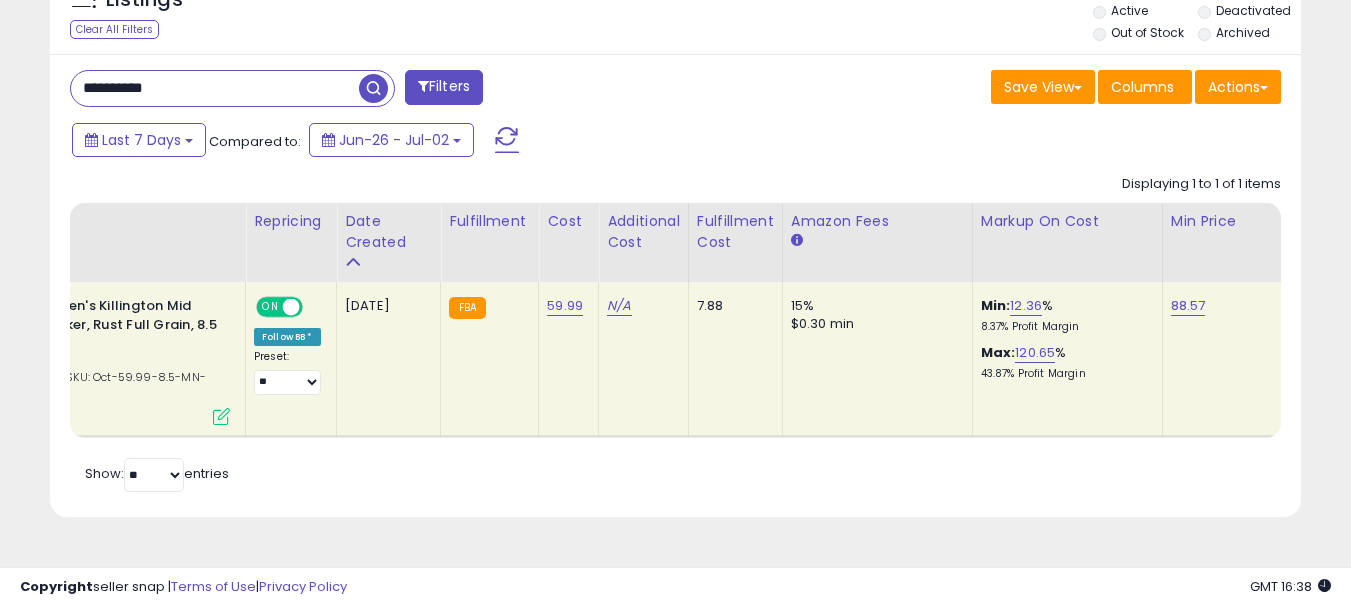 scroll, scrollTop: 0, scrollLeft: 276, axis: horizontal 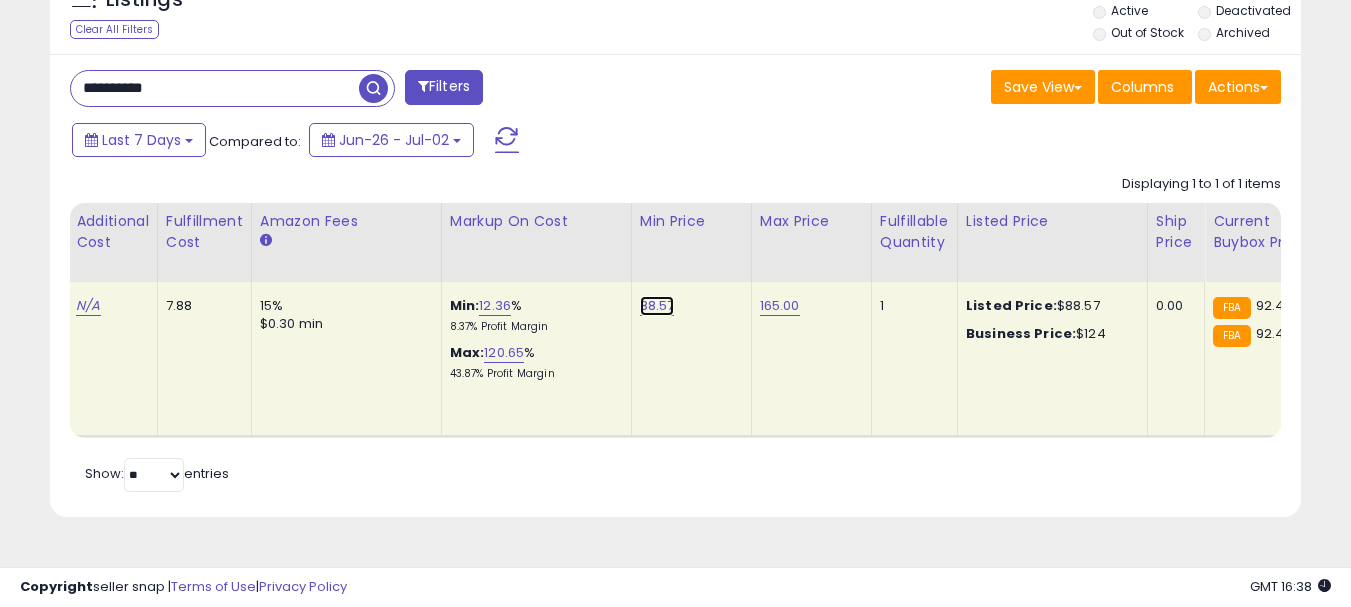 click on "88.57" at bounding box center (657, 306) 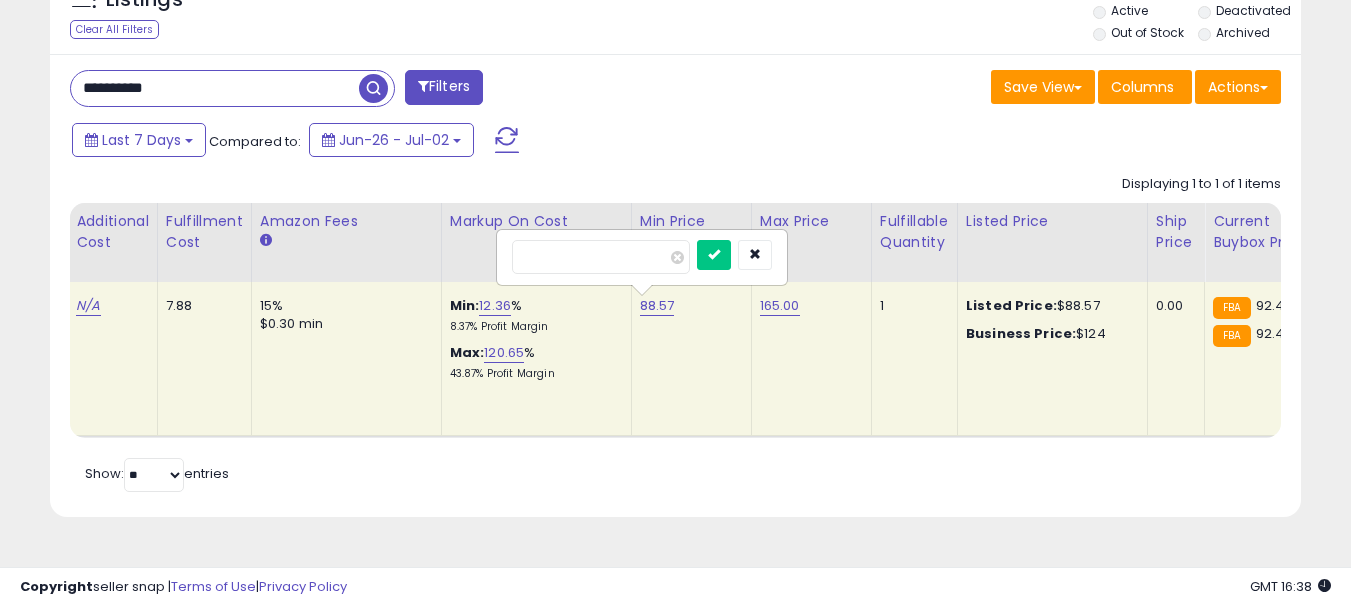 drag, startPoint x: 494, startPoint y: 250, endPoint x: 455, endPoint y: 249, distance: 39.012817 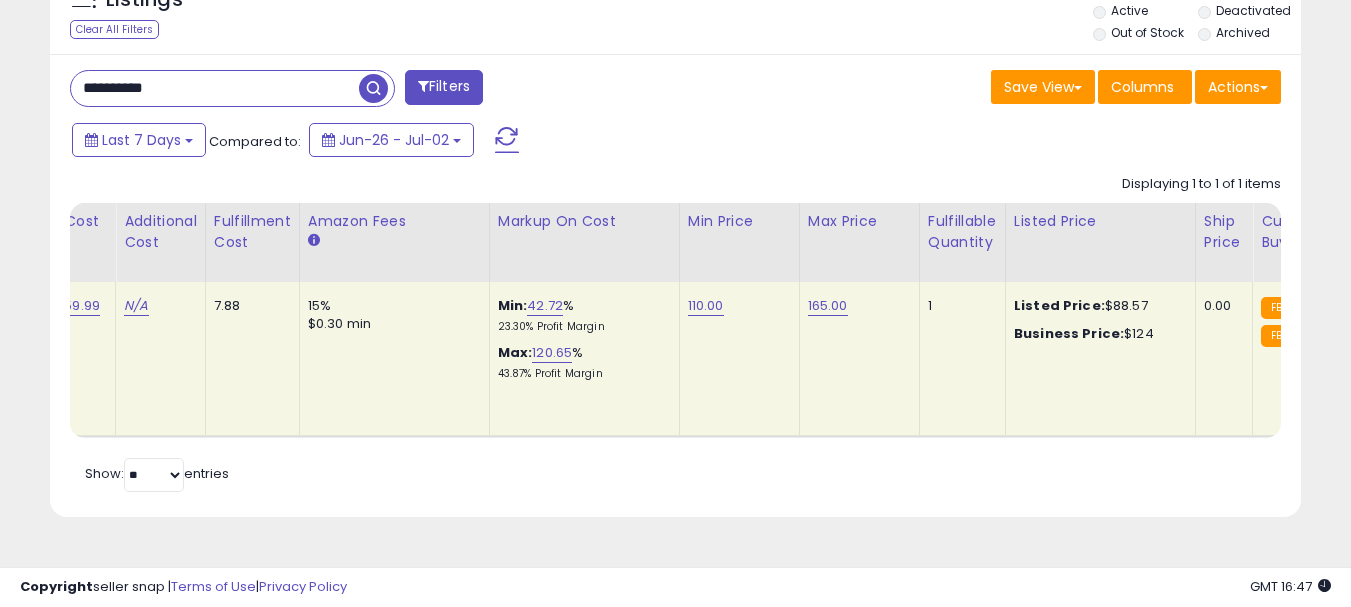 click on "**********" at bounding box center (215, 88) 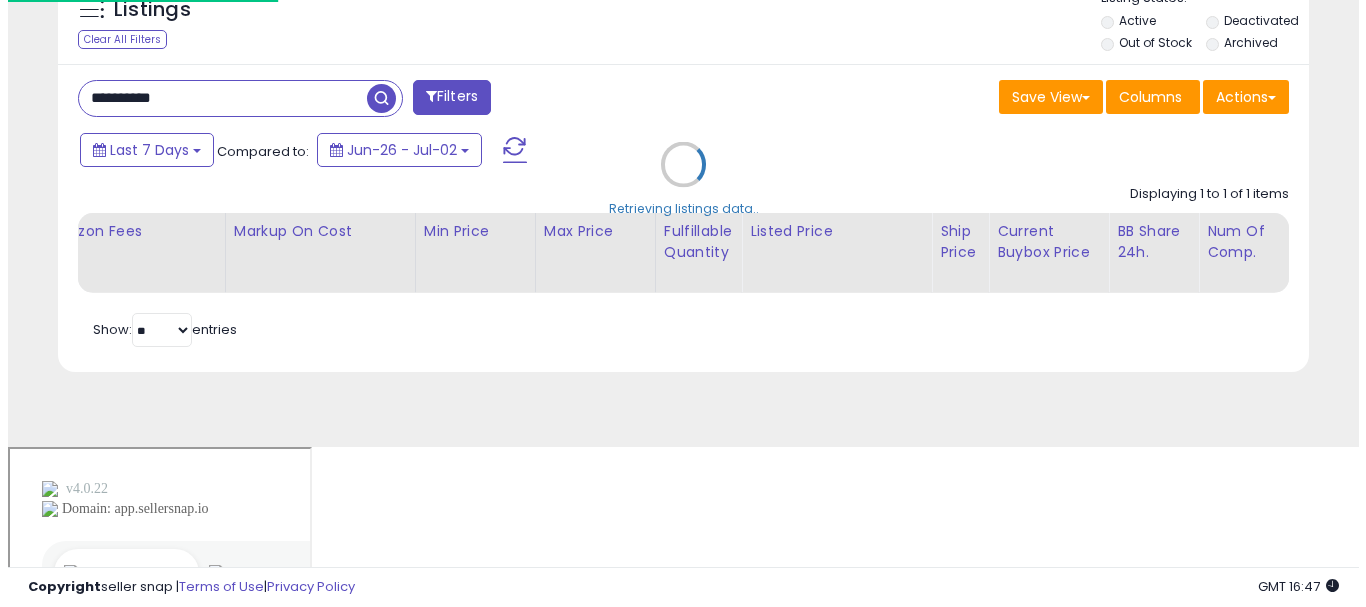 scroll, scrollTop: 613, scrollLeft: 0, axis: vertical 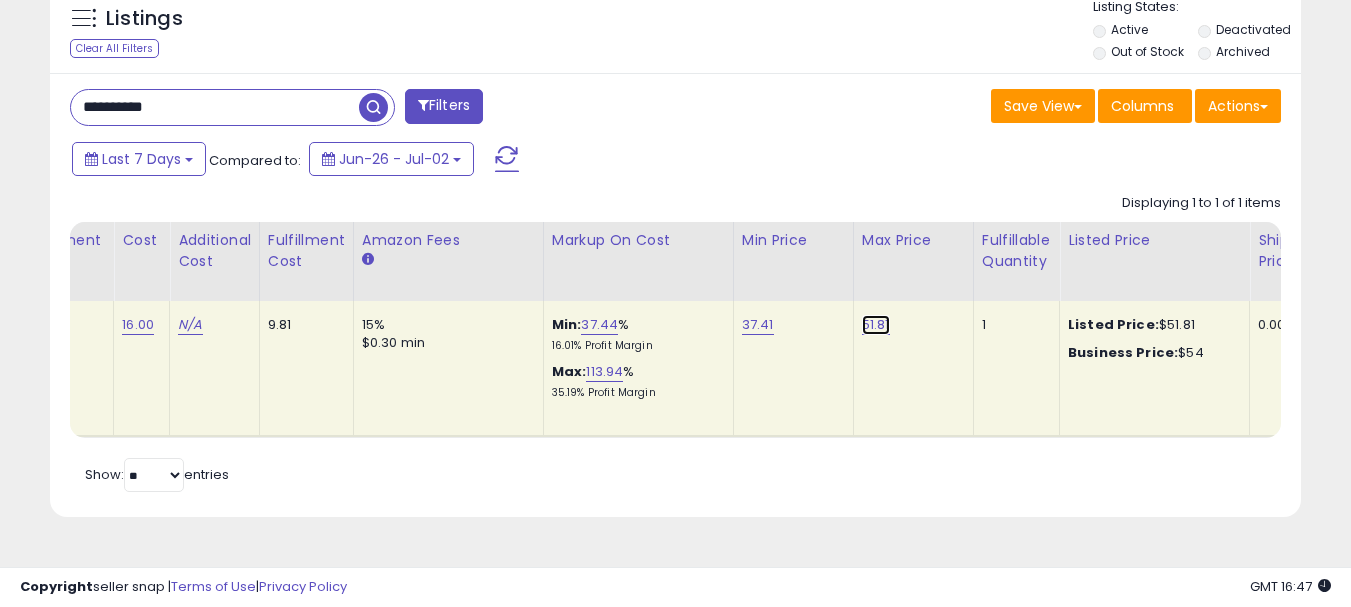 click on "51.81" at bounding box center [876, 325] 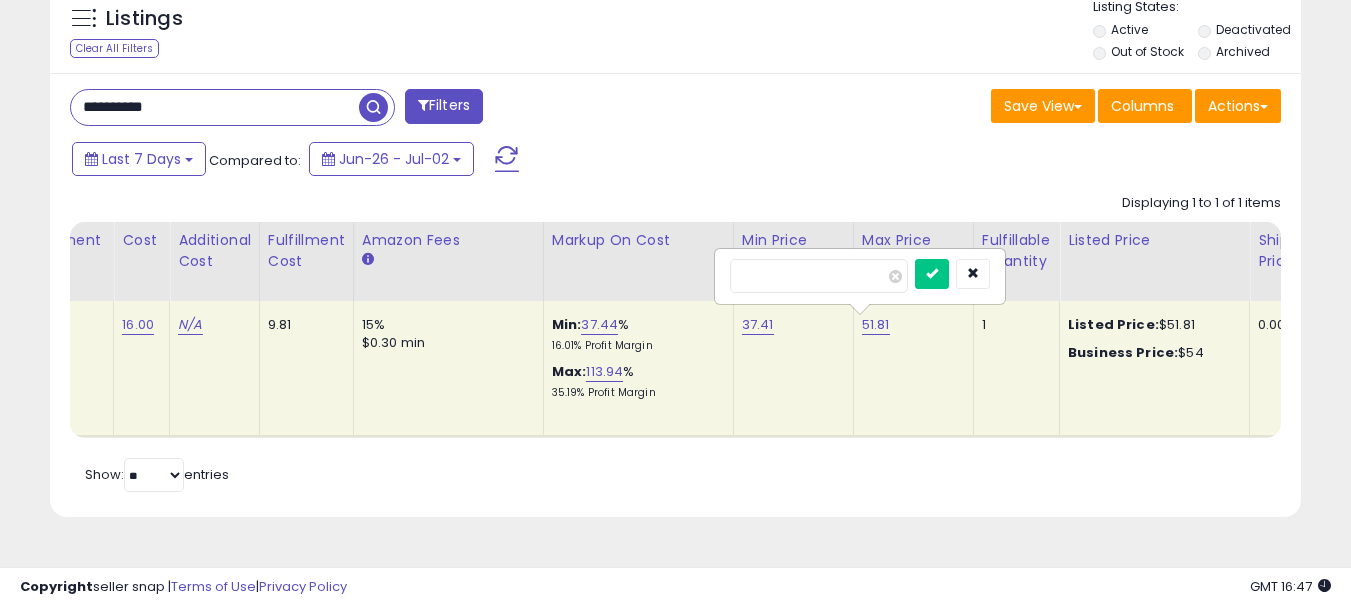 drag, startPoint x: 731, startPoint y: 290, endPoint x: 498, endPoint y: 299, distance: 233.17375 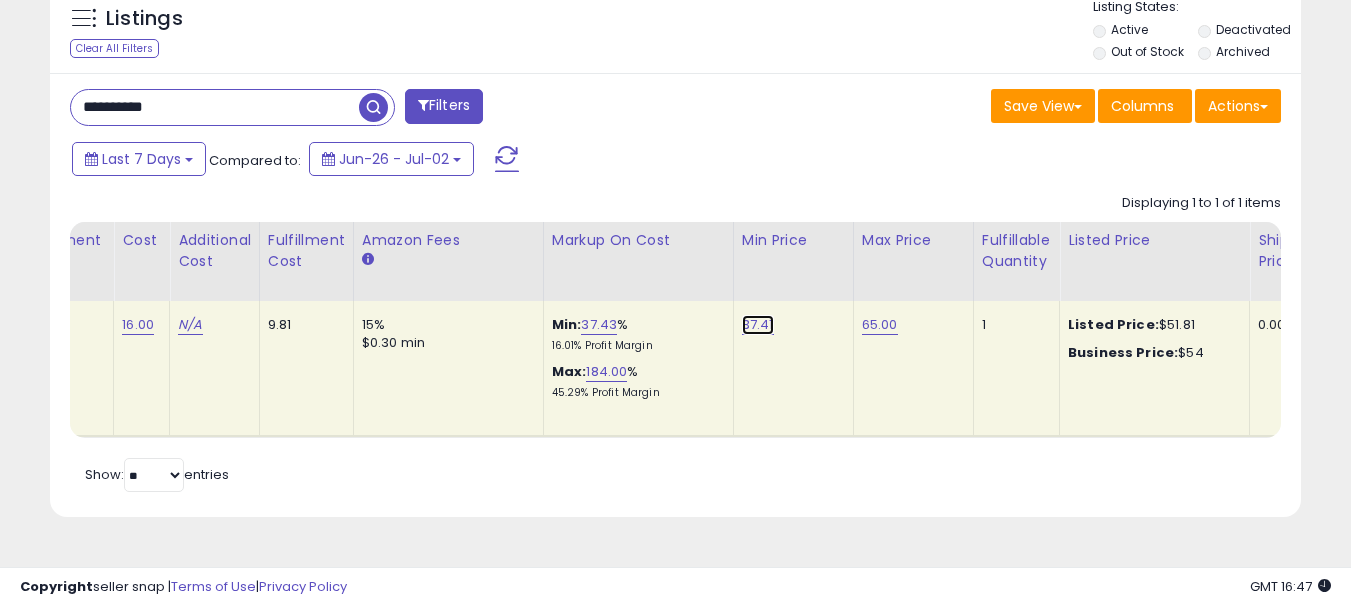 click on "37.41" at bounding box center [758, 325] 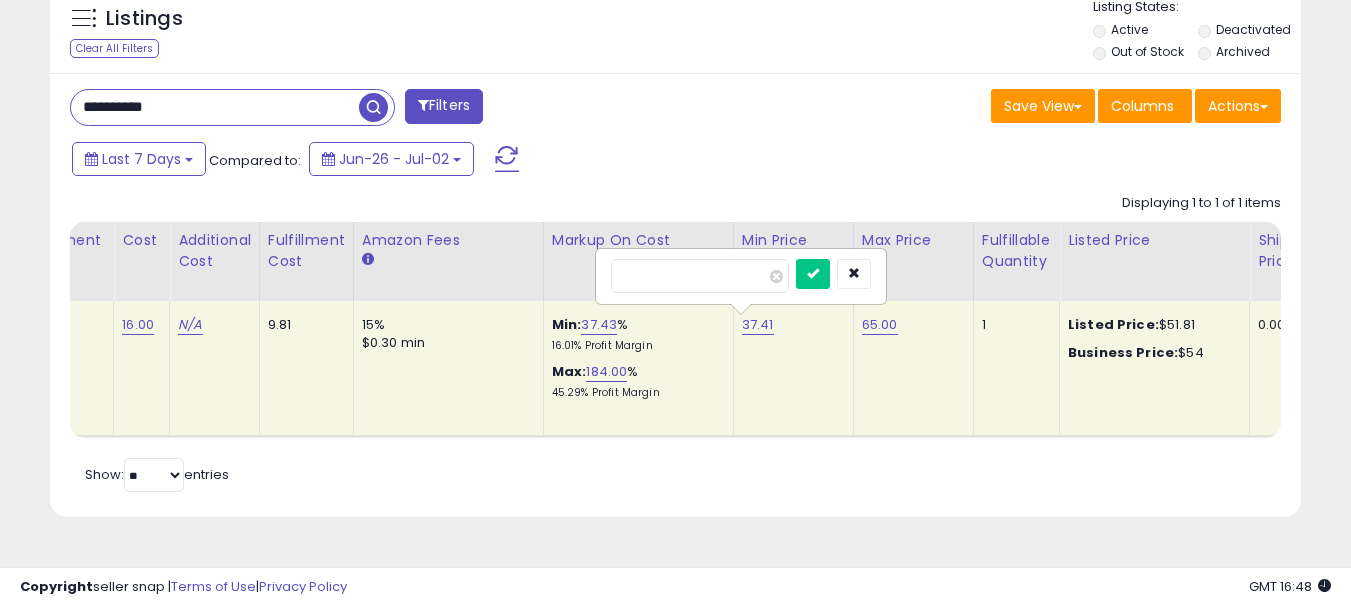 drag, startPoint x: 688, startPoint y: 275, endPoint x: 567, endPoint y: 275, distance: 121 